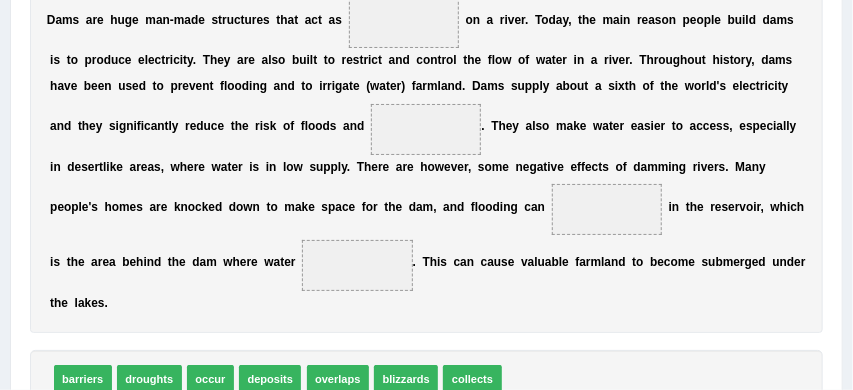 scroll, scrollTop: 377, scrollLeft: 0, axis: vertical 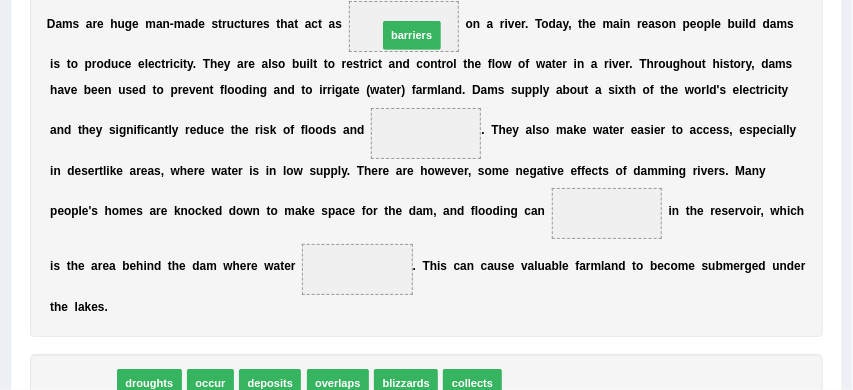 drag, startPoint x: 82, startPoint y: 380, endPoint x: 469, endPoint y: -30, distance: 563.7987 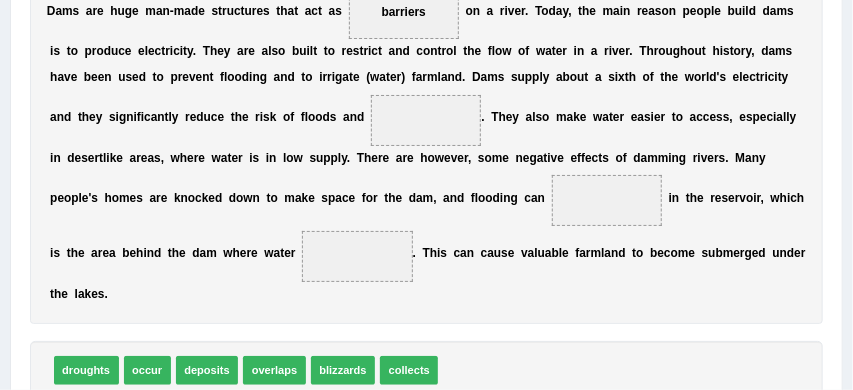 scroll, scrollTop: 410, scrollLeft: 0, axis: vertical 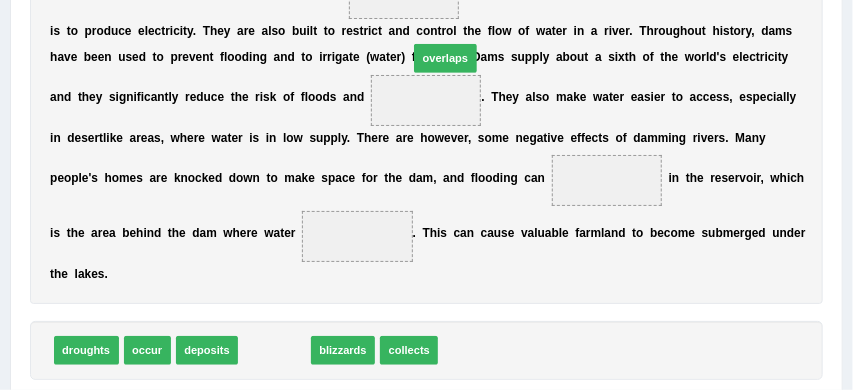 drag, startPoint x: 264, startPoint y: 351, endPoint x: 465, endPoint y: 8, distance: 397.55502 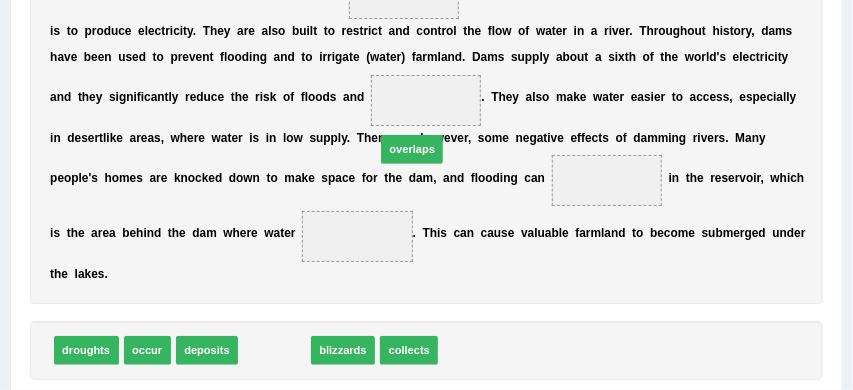 drag, startPoint x: 275, startPoint y: 355, endPoint x: 451, endPoint y: 86, distance: 321.46072 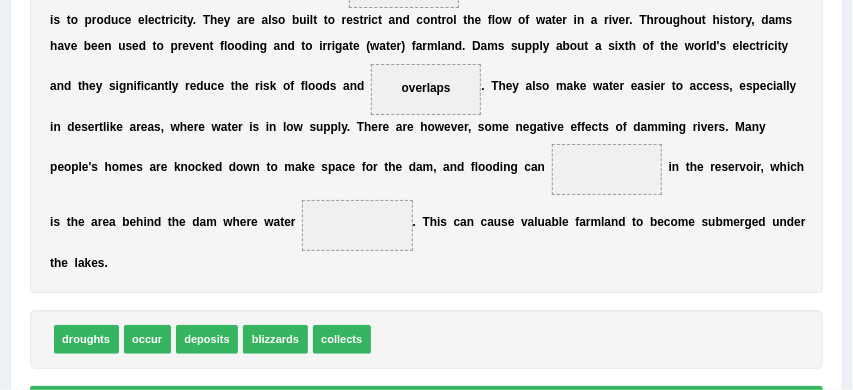 scroll, scrollTop: 422, scrollLeft: 0, axis: vertical 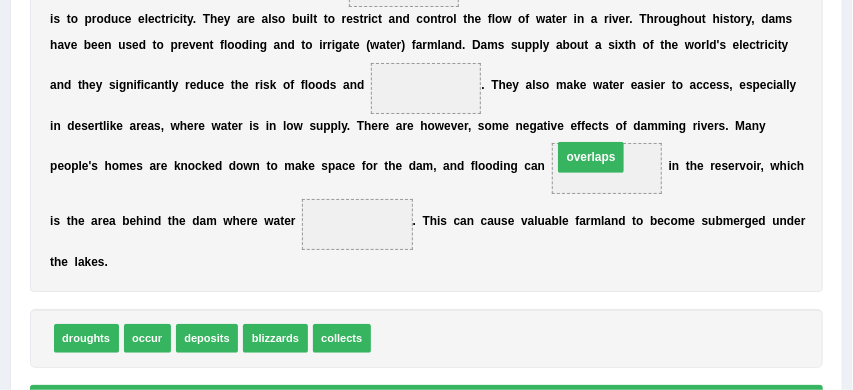 drag, startPoint x: 420, startPoint y: 92, endPoint x: 629, endPoint y: 175, distance: 224.87775 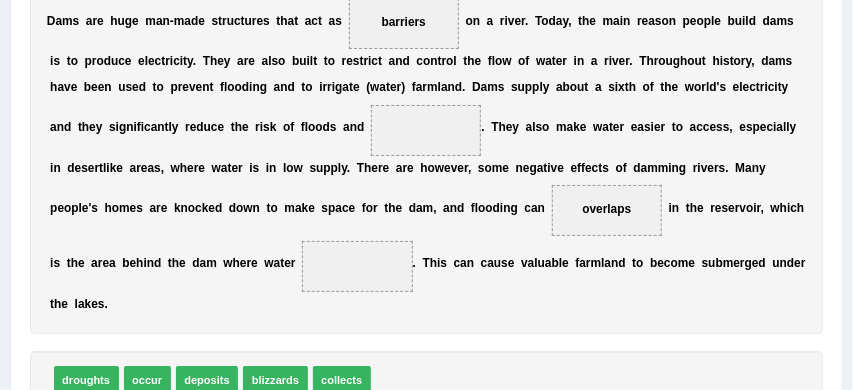 scroll, scrollTop: 416, scrollLeft: 0, axis: vertical 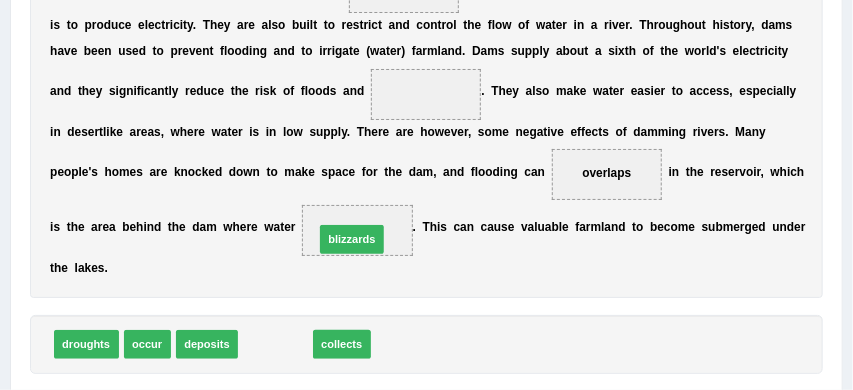 drag, startPoint x: 285, startPoint y: 342, endPoint x: 375, endPoint y: 218, distance: 153.2188 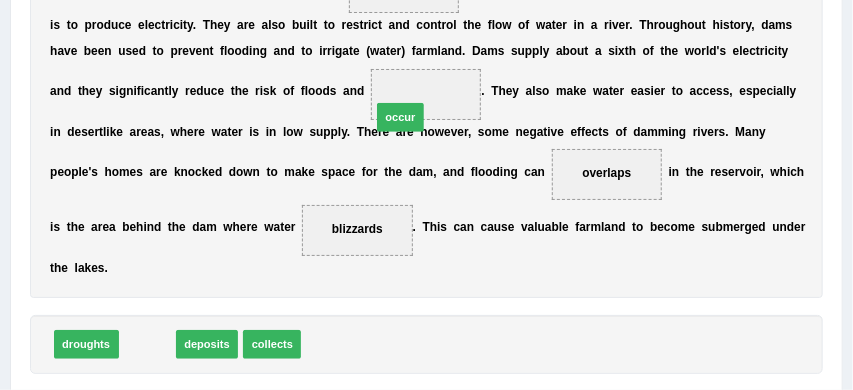 drag, startPoint x: 144, startPoint y: 348, endPoint x: 448, endPoint y: 75, distance: 408.58905 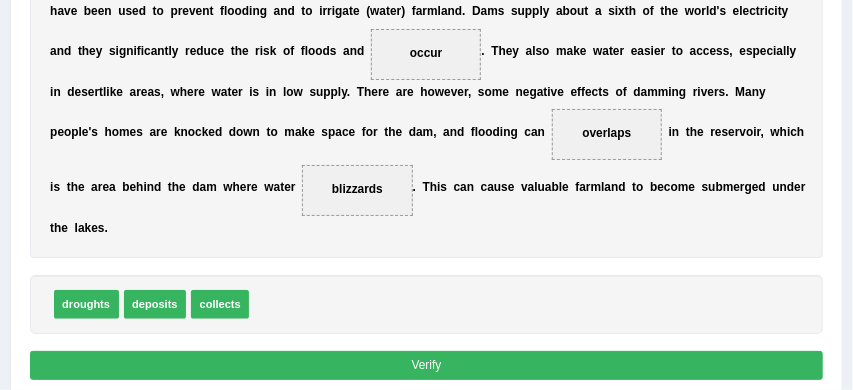 scroll, scrollTop: 463, scrollLeft: 0, axis: vertical 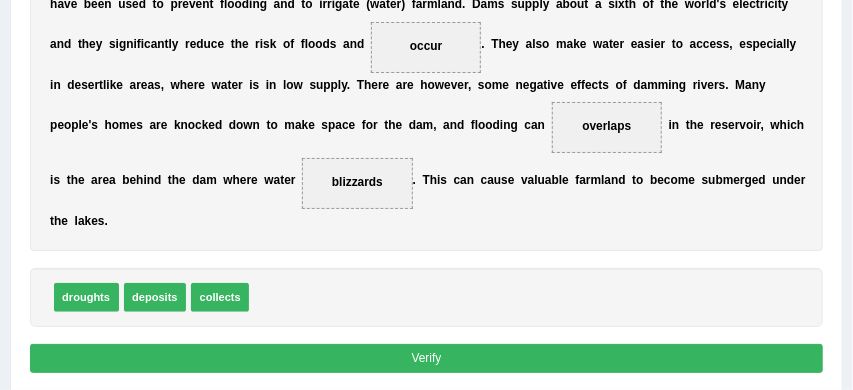 click on "Verify" at bounding box center (427, 358) 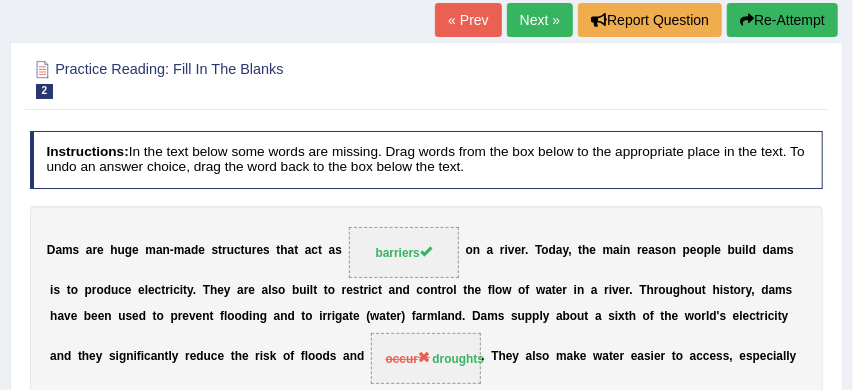 scroll, scrollTop: 112, scrollLeft: 0, axis: vertical 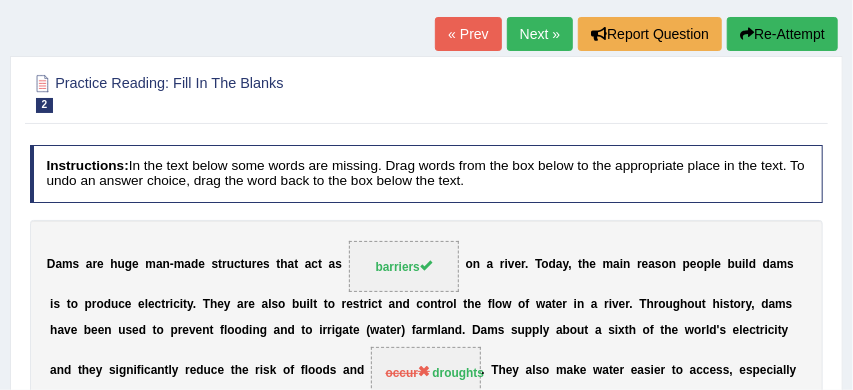 click on "Re-Attempt" at bounding box center (782, 34) 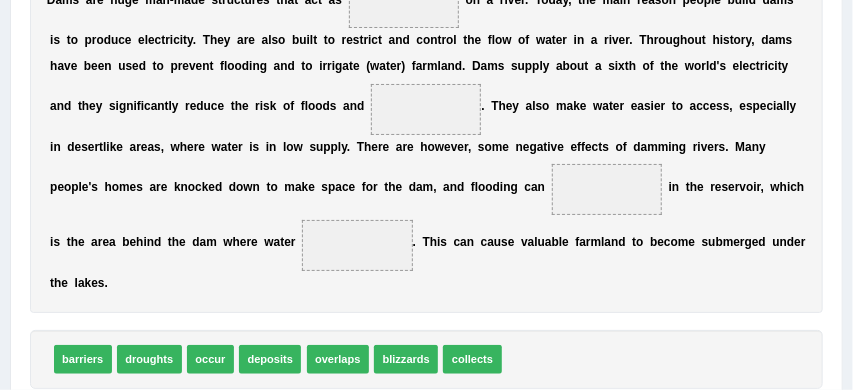 scroll, scrollTop: 459, scrollLeft: 0, axis: vertical 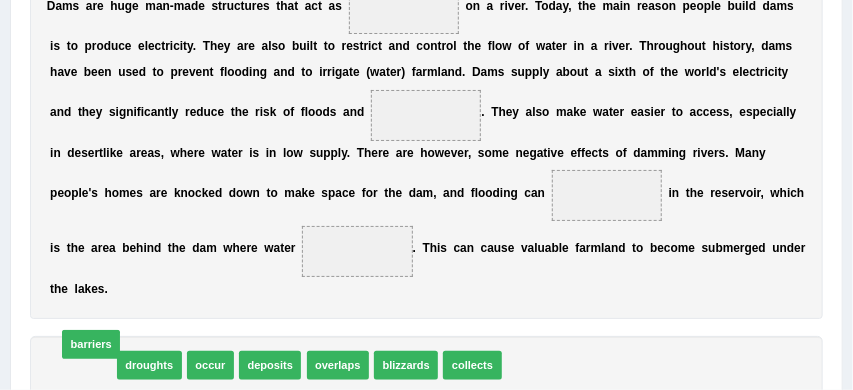 drag, startPoint x: 88, startPoint y: 366, endPoint x: 319, endPoint y: 98, distance: 353.8149 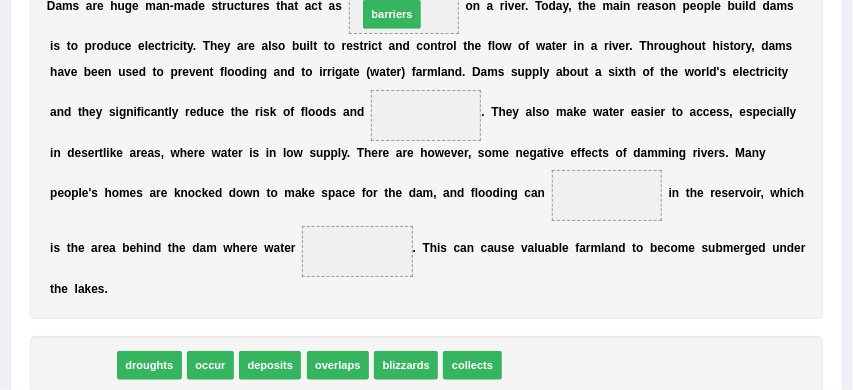 drag, startPoint x: 87, startPoint y: 360, endPoint x: 463, endPoint y: -59, distance: 562.97156 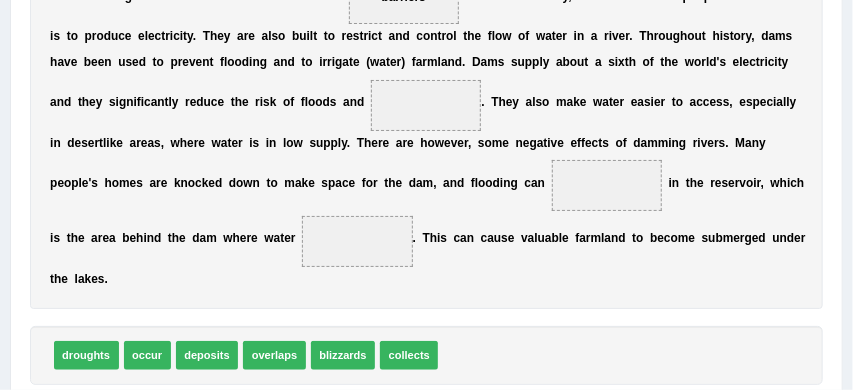 scroll, scrollTop: 472, scrollLeft: 0, axis: vertical 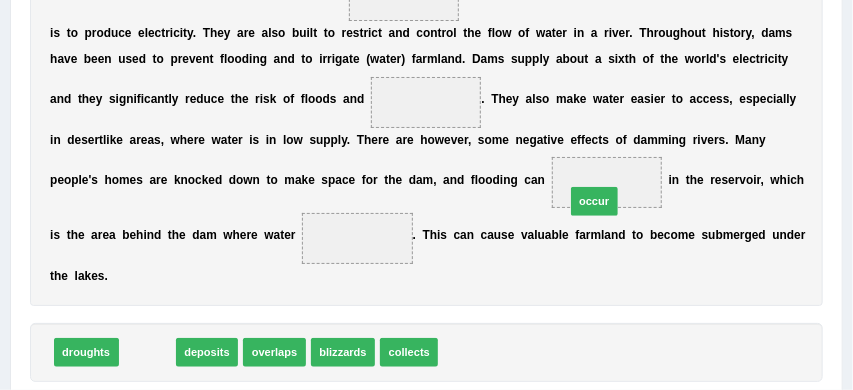 drag, startPoint x: 145, startPoint y: 351, endPoint x: 677, endPoint y: 165, distance: 563.5779 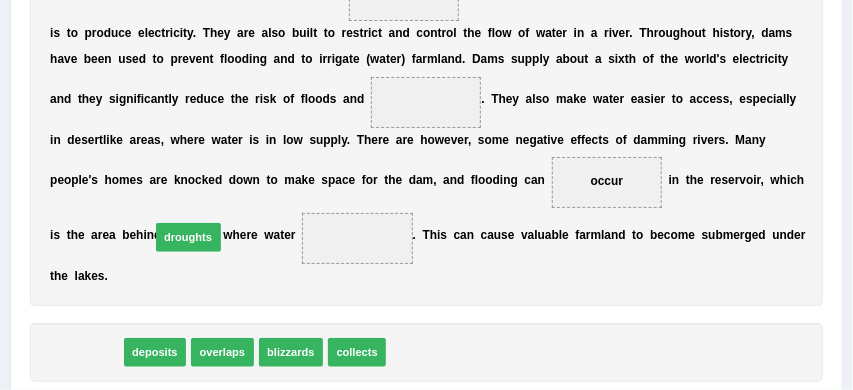 drag, startPoint x: 83, startPoint y: 358, endPoint x: 231, endPoint y: 199, distance: 217.22108 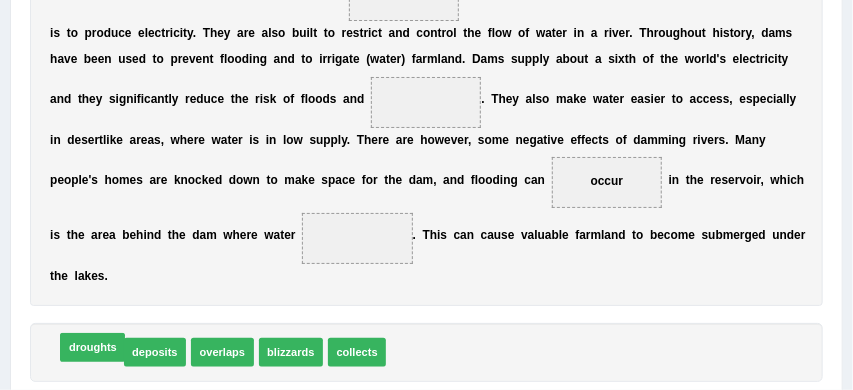 drag, startPoint x: 85, startPoint y: 349, endPoint x: 341, endPoint y: 131, distance: 336.24396 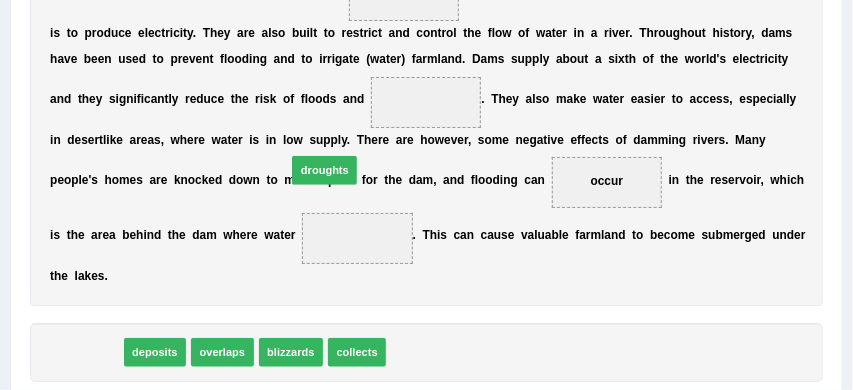 drag, startPoint x: 75, startPoint y: 359, endPoint x: 368, endPoint y: 140, distance: 365.8005 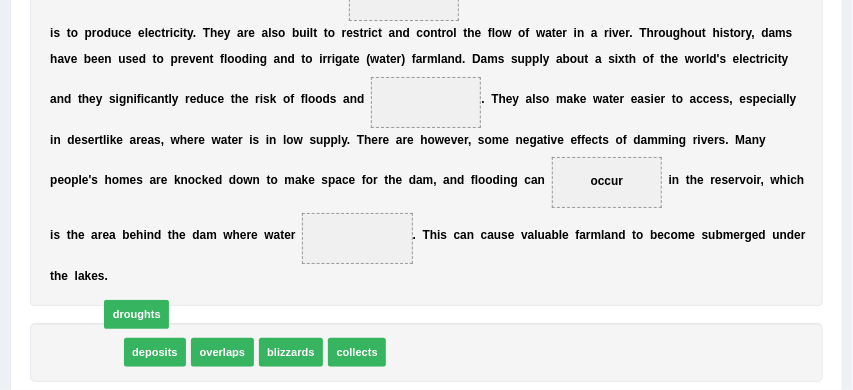 drag, startPoint x: 368, startPoint y: 140, endPoint x: 389, endPoint y: 122, distance: 27.658634 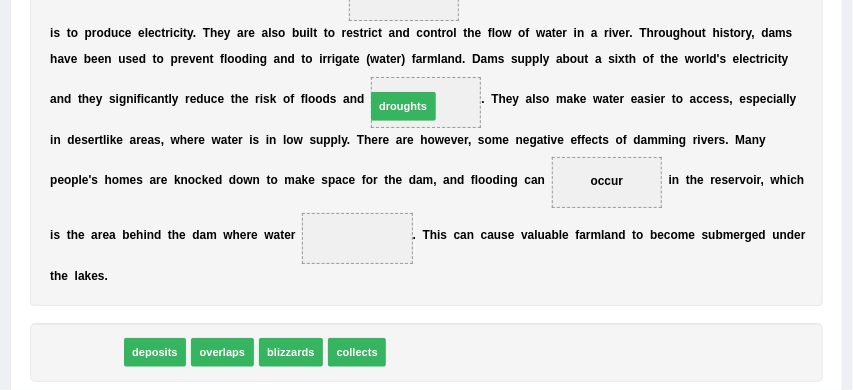 drag, startPoint x: 80, startPoint y: 347, endPoint x: 455, endPoint y: 57, distance: 474.0517 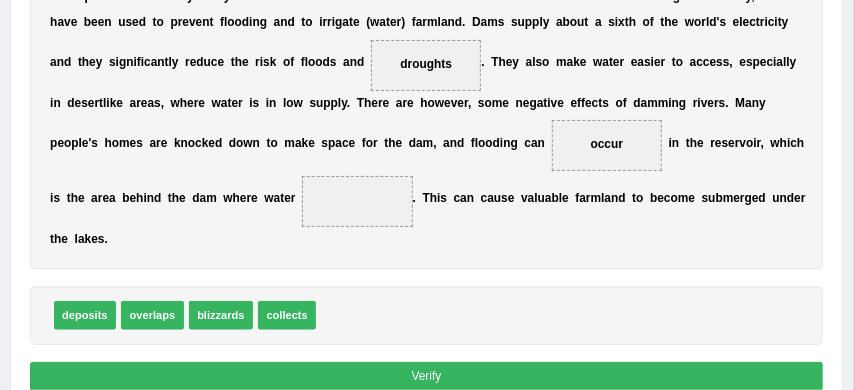 scroll, scrollTop: 514, scrollLeft: 0, axis: vertical 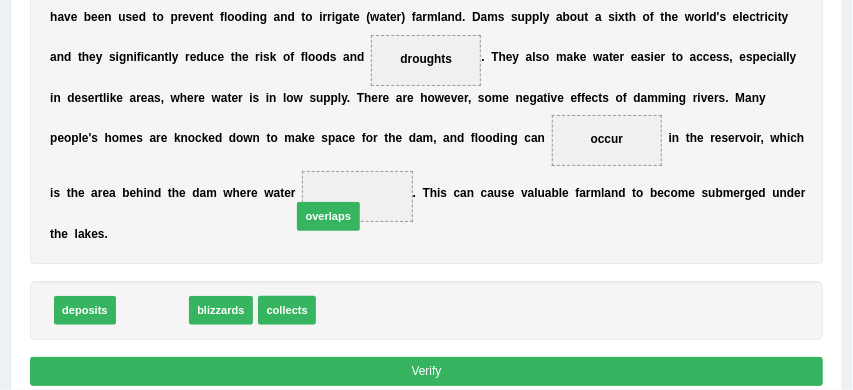 drag, startPoint x: 161, startPoint y: 312, endPoint x: 398, endPoint y: 193, distance: 265.19803 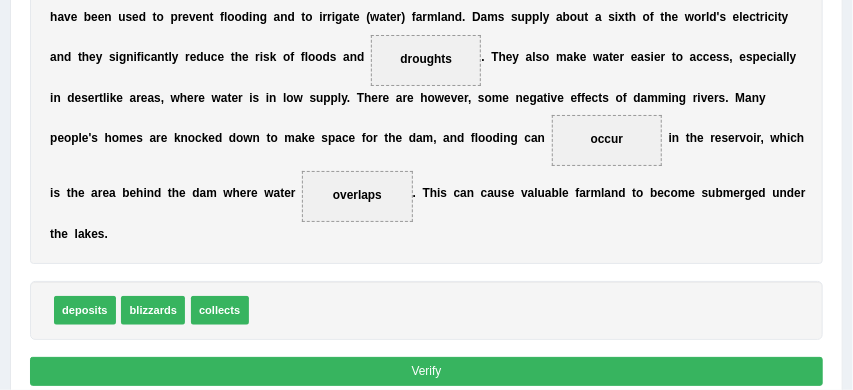 click on "Verify" at bounding box center [427, 371] 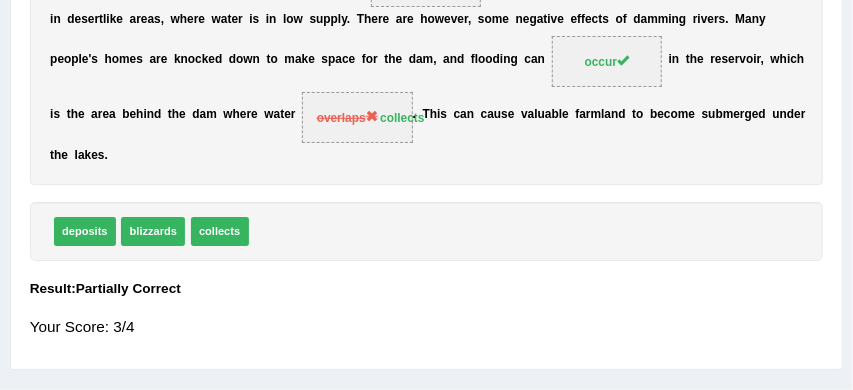 scroll, scrollTop: 436, scrollLeft: 0, axis: vertical 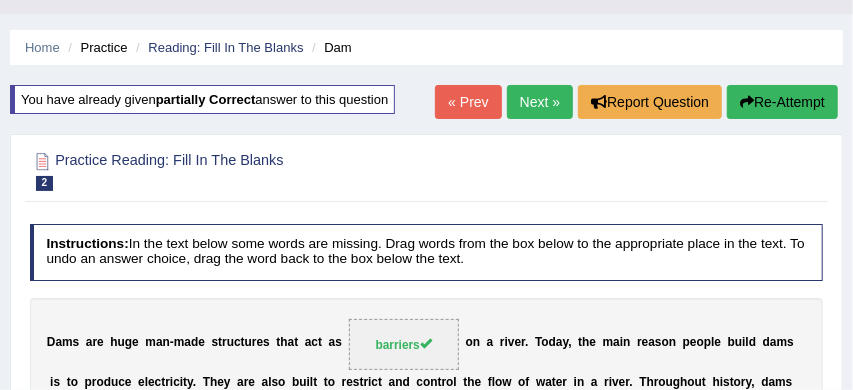 click on "Re-Attempt" at bounding box center (782, 102) 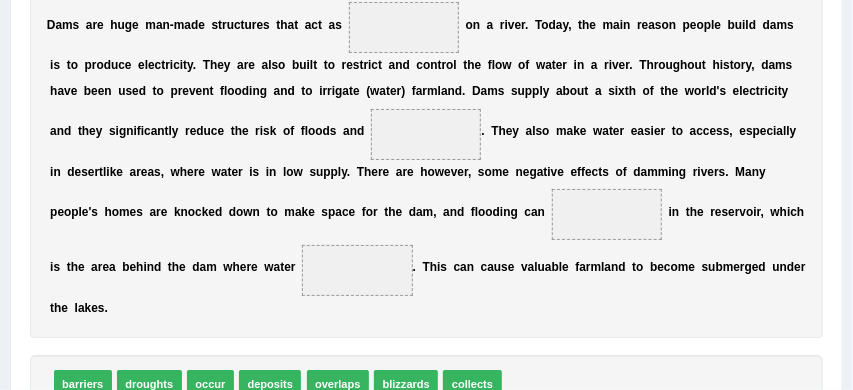 scroll, scrollTop: 457, scrollLeft: 0, axis: vertical 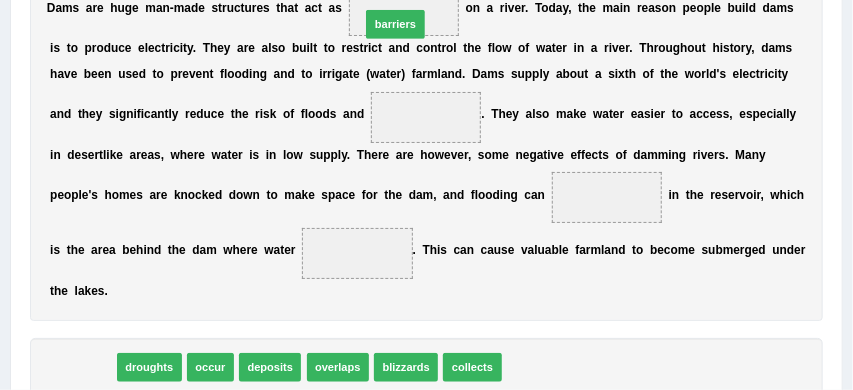 drag, startPoint x: 87, startPoint y: 368, endPoint x: 455, endPoint y: -36, distance: 546.4796 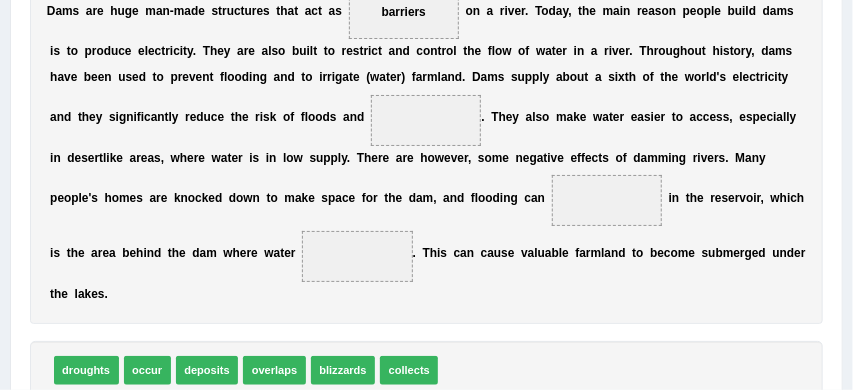 scroll, scrollTop: 469, scrollLeft: 0, axis: vertical 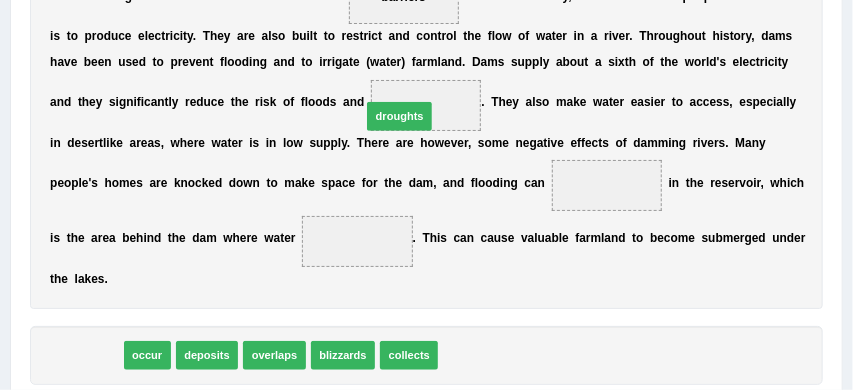 drag, startPoint x: 89, startPoint y: 355, endPoint x: 470, endPoint y: 70, distance: 475.80038 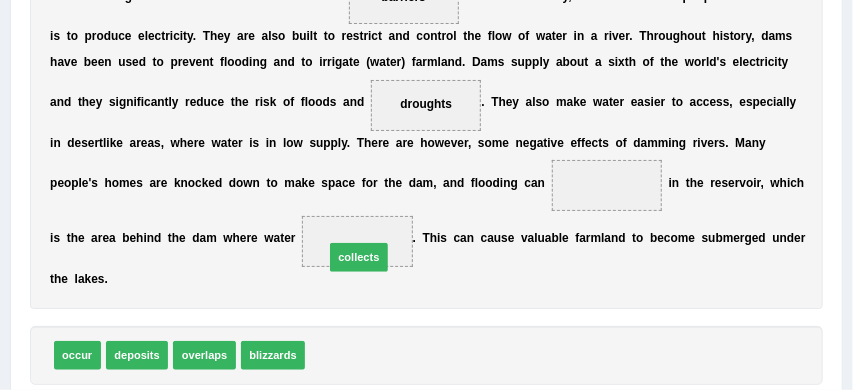 drag, startPoint x: 341, startPoint y: 356, endPoint x: 365, endPoint y: 239, distance: 119.43617 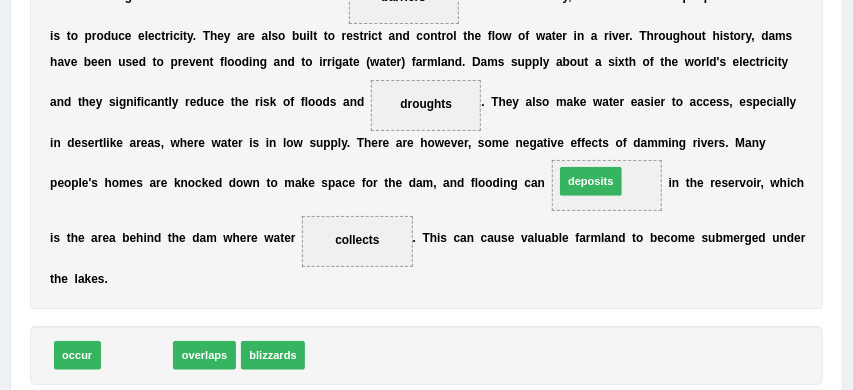 drag, startPoint x: 141, startPoint y: 354, endPoint x: 687, endPoint y: 149, distance: 583.21606 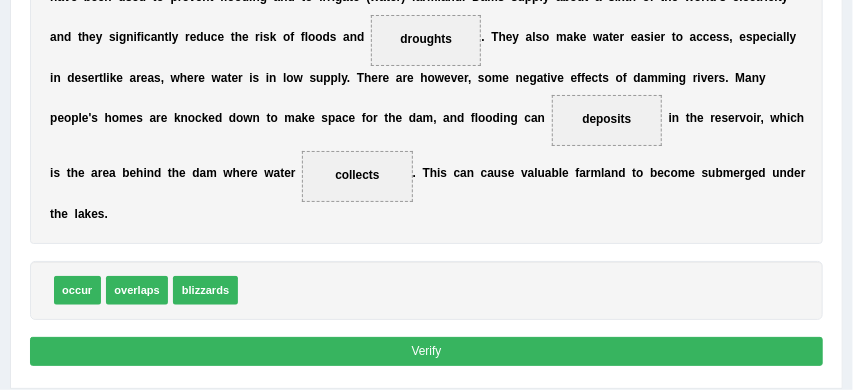 scroll, scrollTop: 534, scrollLeft: 0, axis: vertical 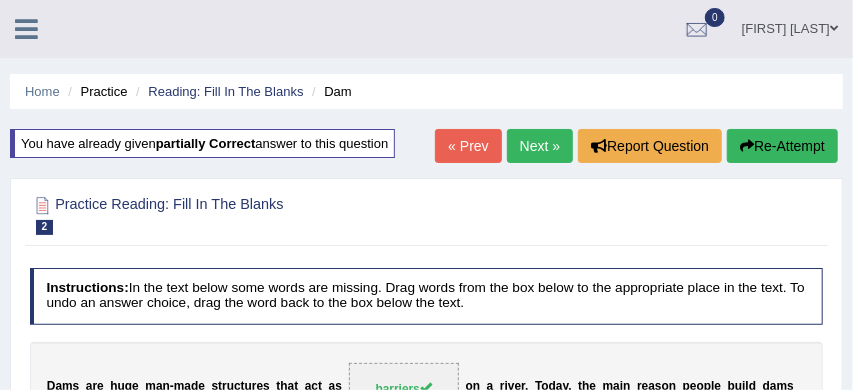 click on "Next »" at bounding box center (540, 146) 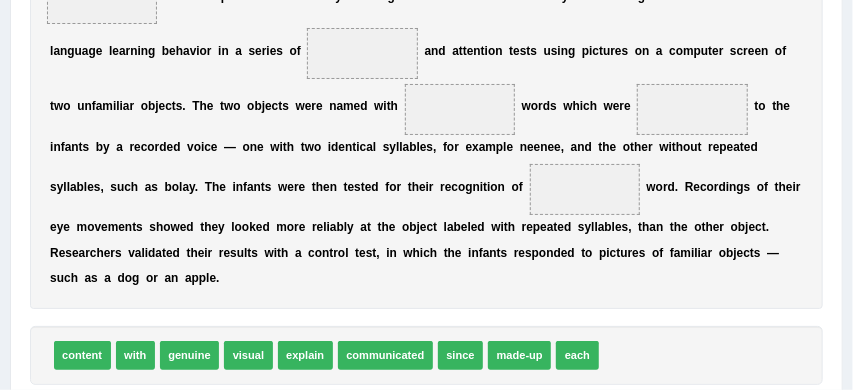 scroll, scrollTop: 550, scrollLeft: 0, axis: vertical 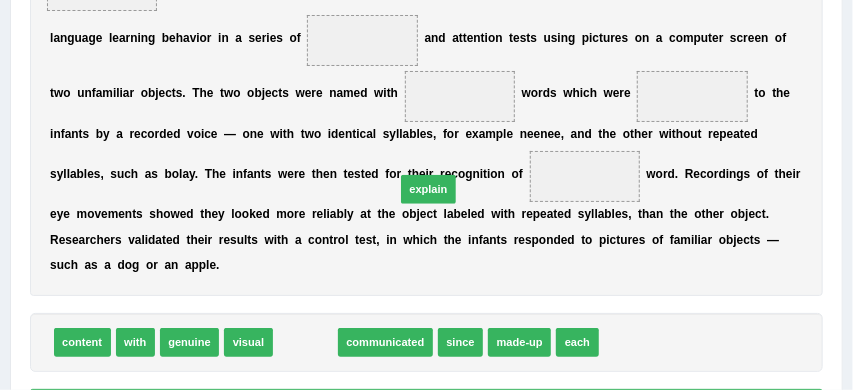 drag, startPoint x: 313, startPoint y: 341, endPoint x: 479, endPoint y: 132, distance: 266.90262 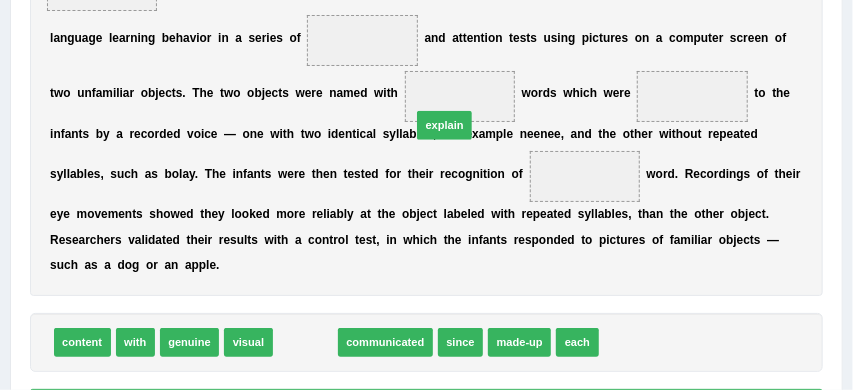 drag, startPoint x: 307, startPoint y: 342, endPoint x: 480, endPoint y: 75, distance: 318.14777 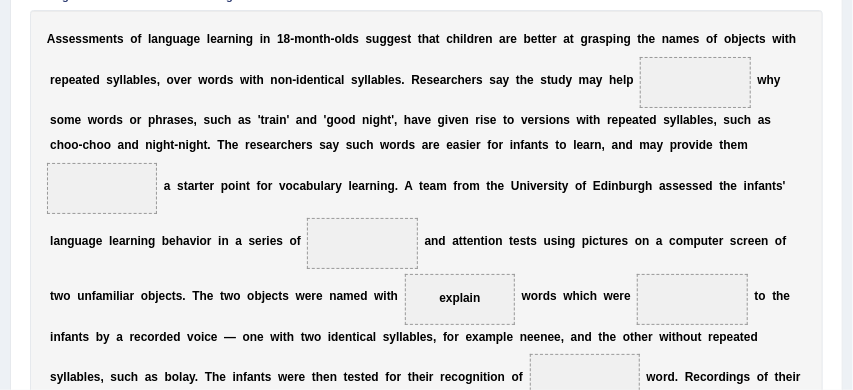 scroll, scrollTop: 343, scrollLeft: 0, axis: vertical 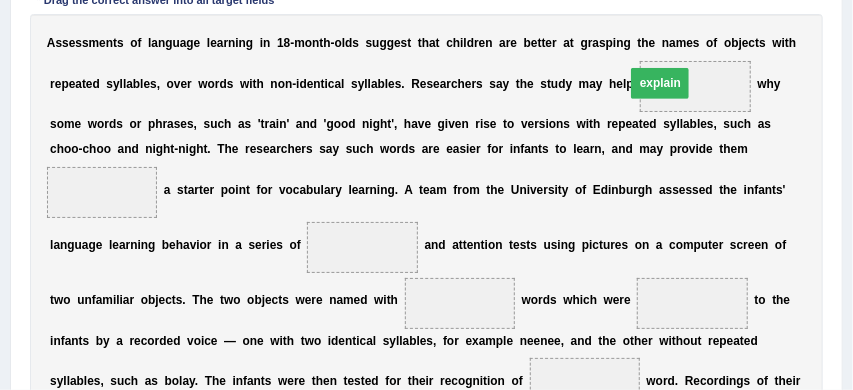 drag, startPoint x: 471, startPoint y: 295, endPoint x: 715, endPoint y: 35, distance: 356.56134 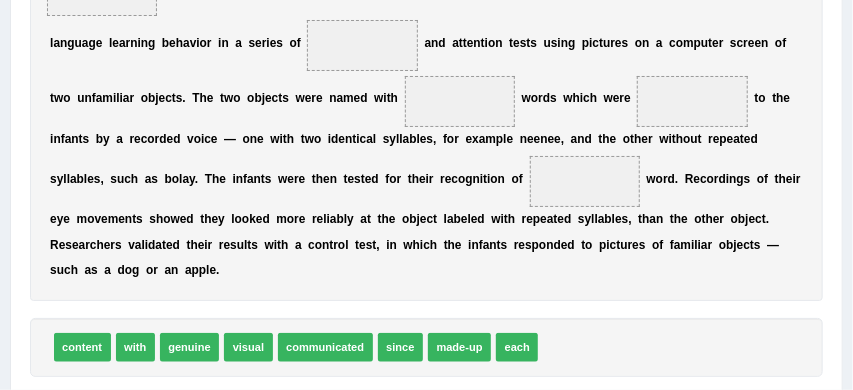 scroll, scrollTop: 552, scrollLeft: 0, axis: vertical 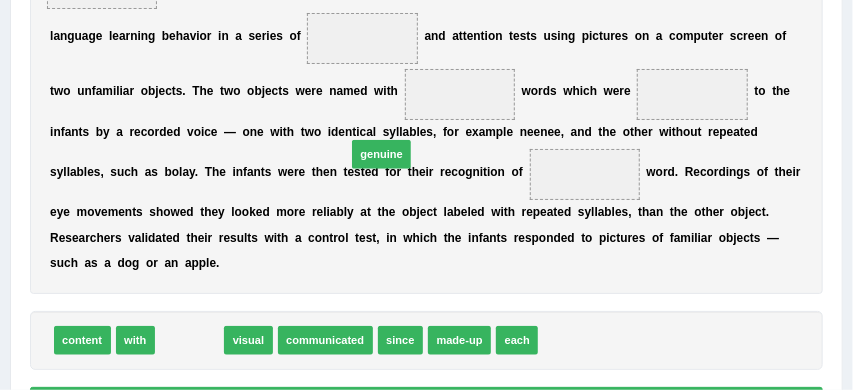 drag, startPoint x: 200, startPoint y: 344, endPoint x: 449, endPoint y: 109, distance: 342.3828 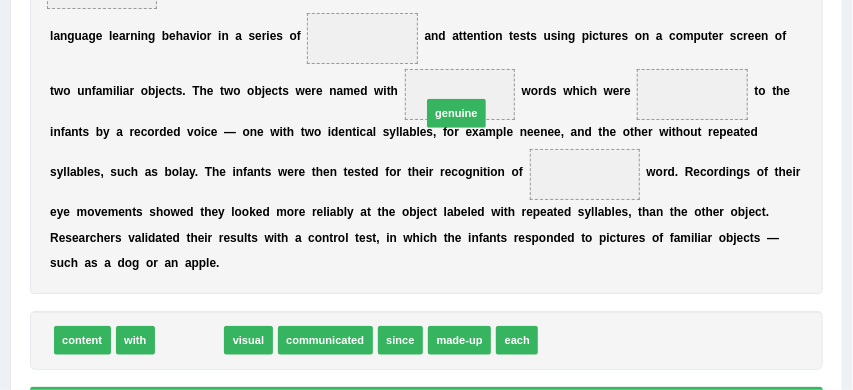 drag, startPoint x: 204, startPoint y: 341, endPoint x: 530, endPoint y: 70, distance: 423.93042 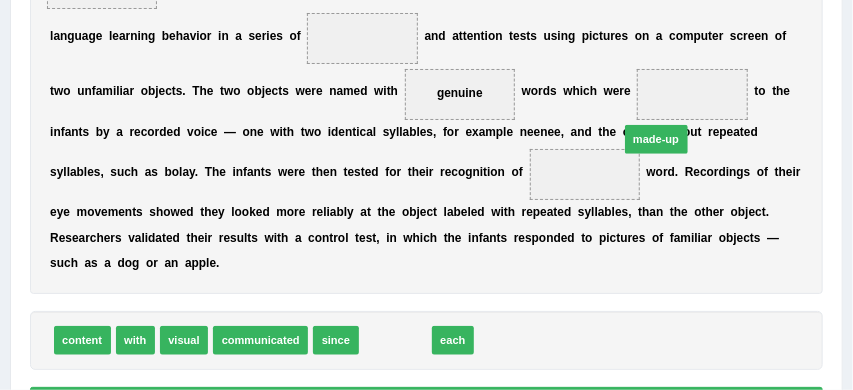 drag, startPoint x: 386, startPoint y: 341, endPoint x: 712, endPoint y: 89, distance: 412.0437 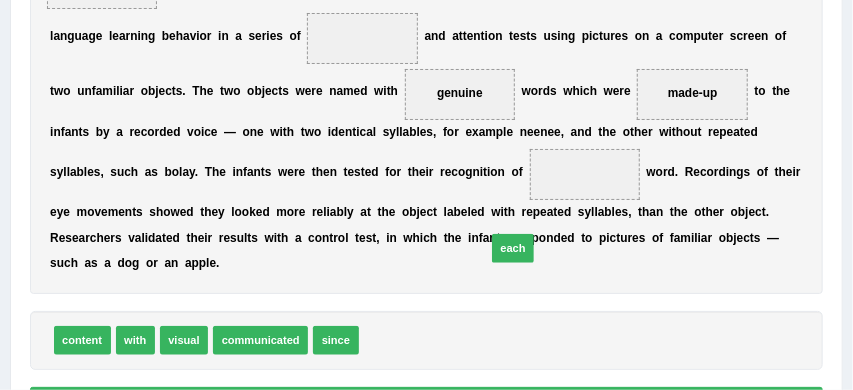 drag, startPoint x: 384, startPoint y: 341, endPoint x: 552, endPoint y: 224, distance: 204.72665 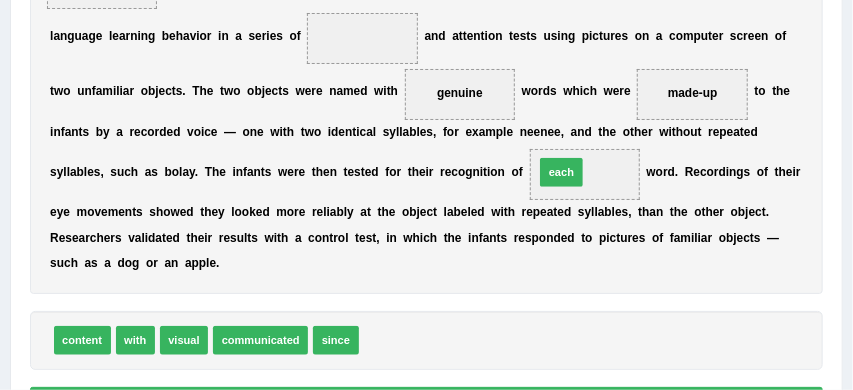 drag, startPoint x: 382, startPoint y: 338, endPoint x: 597, endPoint y: 141, distance: 291.6059 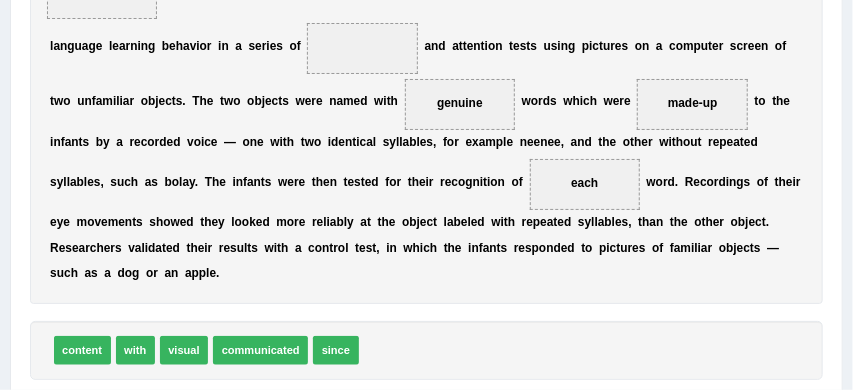 scroll, scrollTop: 545, scrollLeft: 0, axis: vertical 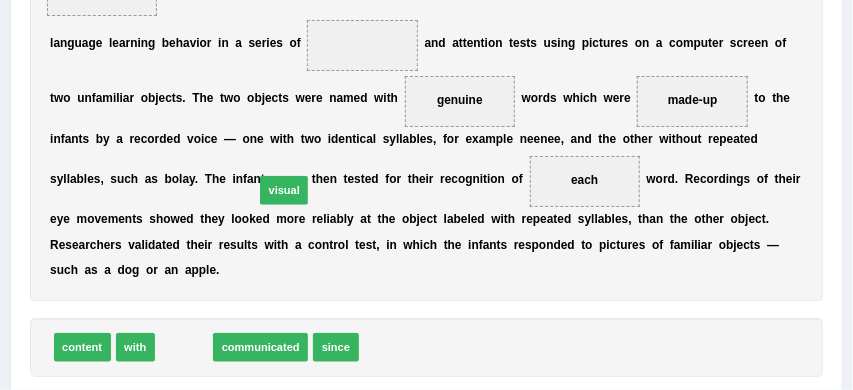 drag, startPoint x: 184, startPoint y: 348, endPoint x: 338, endPoint y: 104, distance: 288.53424 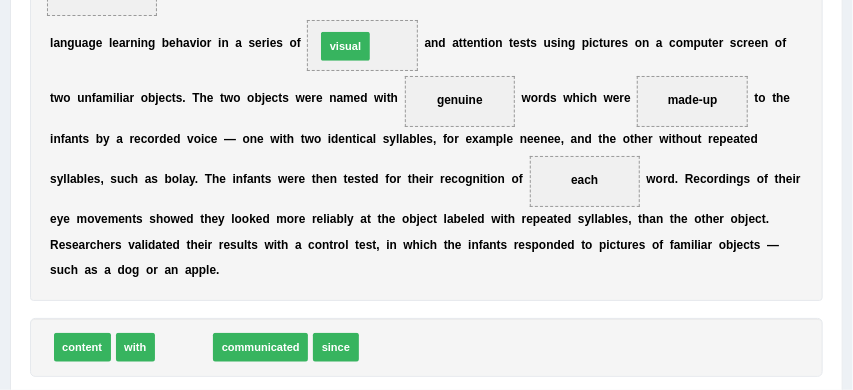 drag, startPoint x: 188, startPoint y: 347, endPoint x: 389, endPoint y: -11, distance: 410.56668 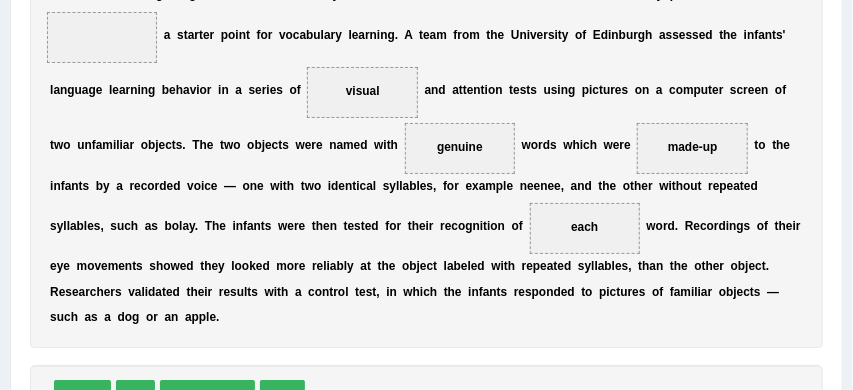 scroll, scrollTop: 520, scrollLeft: 0, axis: vertical 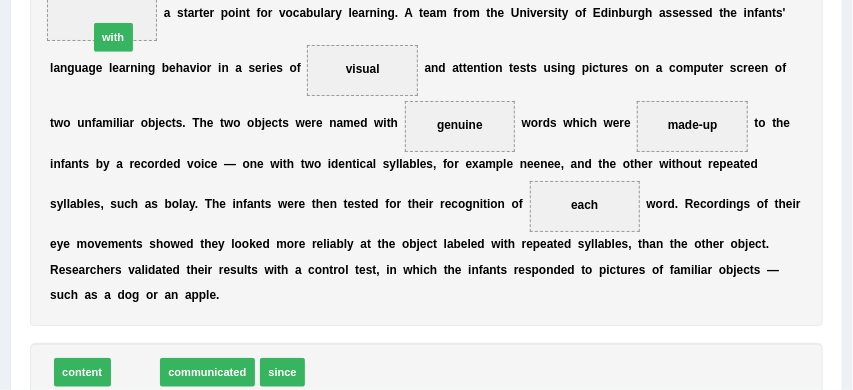 drag, startPoint x: 136, startPoint y: 371, endPoint x: 110, endPoint y: -27, distance: 398.84833 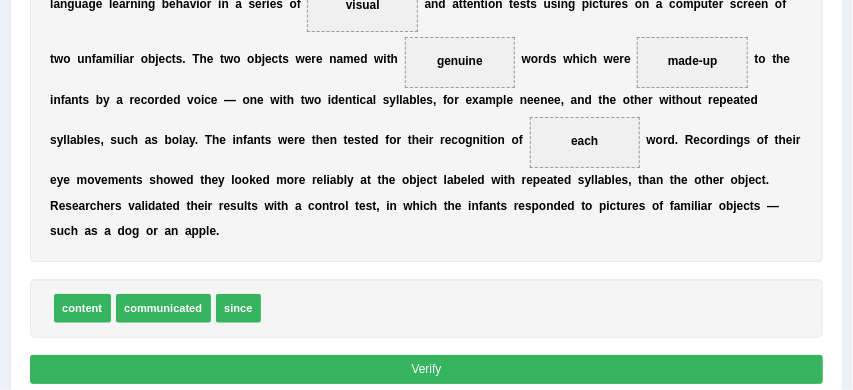 scroll, scrollTop: 612, scrollLeft: 0, axis: vertical 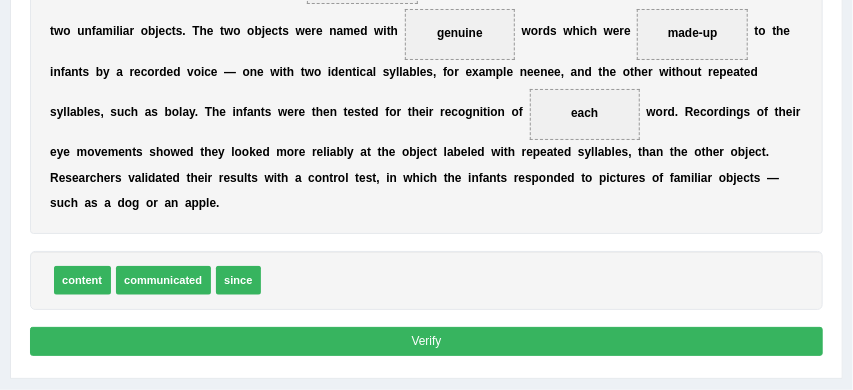 click on "Verify" at bounding box center (427, 341) 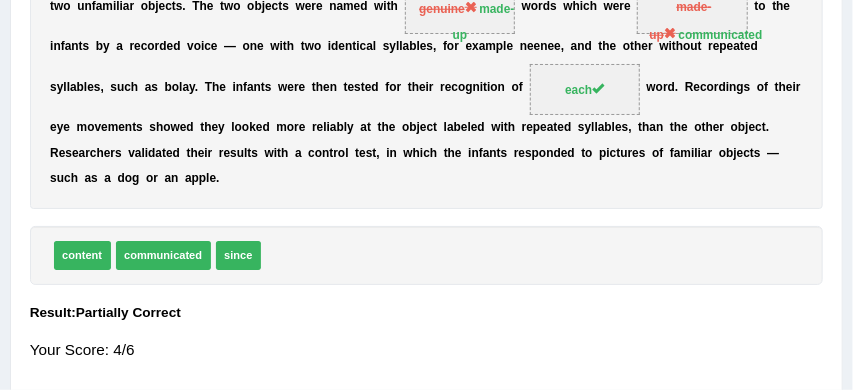 scroll, scrollTop: 587, scrollLeft: 0, axis: vertical 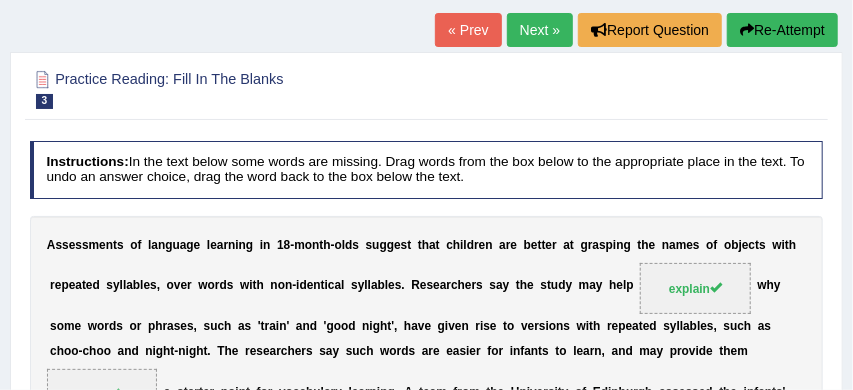 click on "Next »" at bounding box center (540, 30) 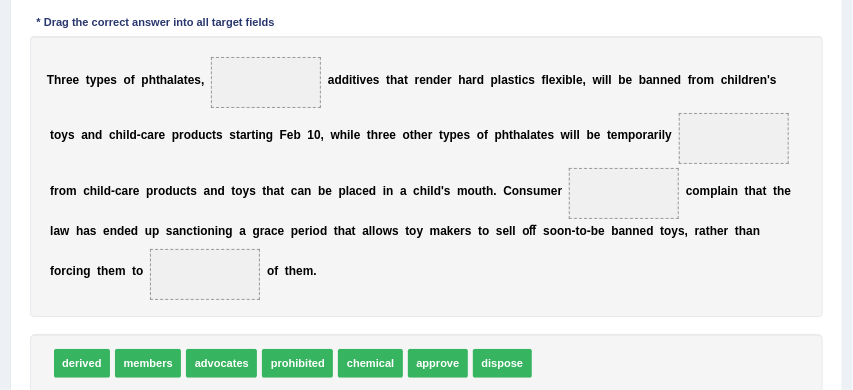 scroll, scrollTop: 329, scrollLeft: 0, axis: vertical 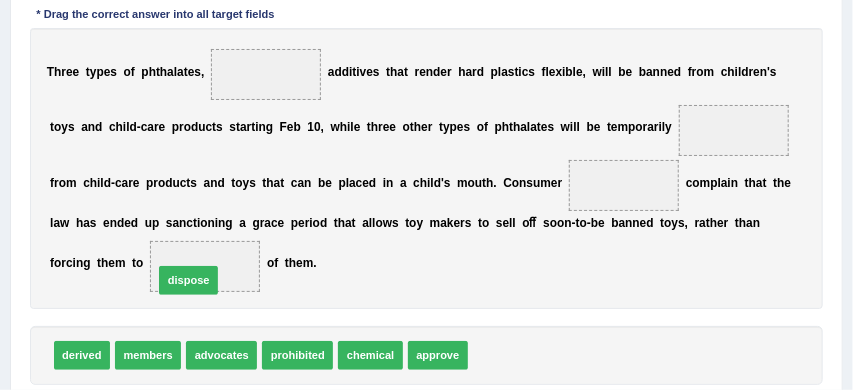 drag, startPoint x: 497, startPoint y: 357, endPoint x: 123, endPoint y: 265, distance: 385.14932 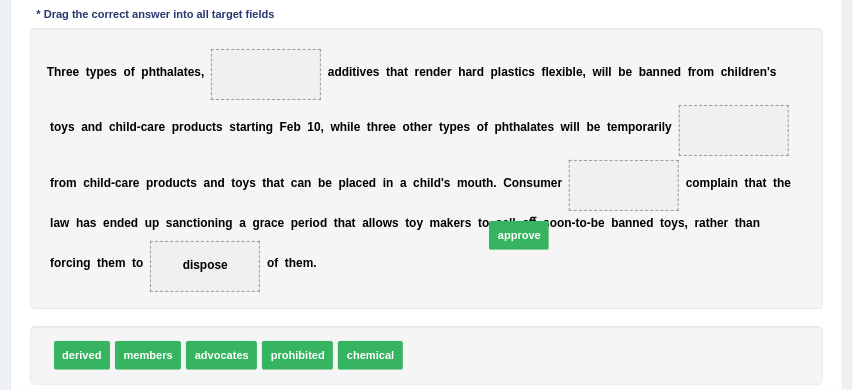 drag, startPoint x: 435, startPoint y: 357, endPoint x: 548, endPoint y: 200, distance: 193.43733 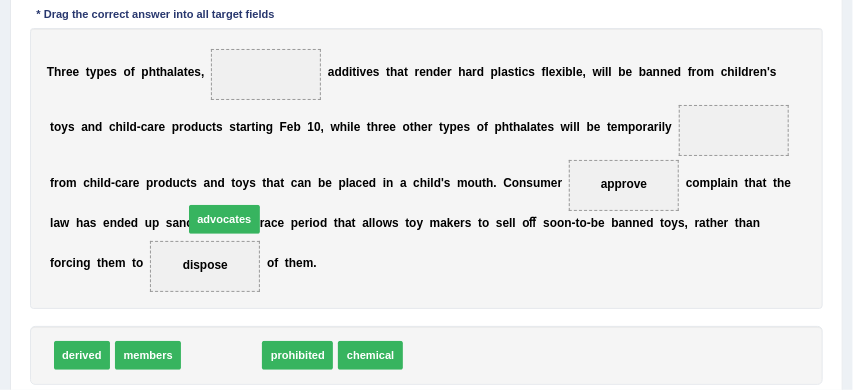 drag, startPoint x: 240, startPoint y: 356, endPoint x: 268, endPoint y: 65, distance: 292.34396 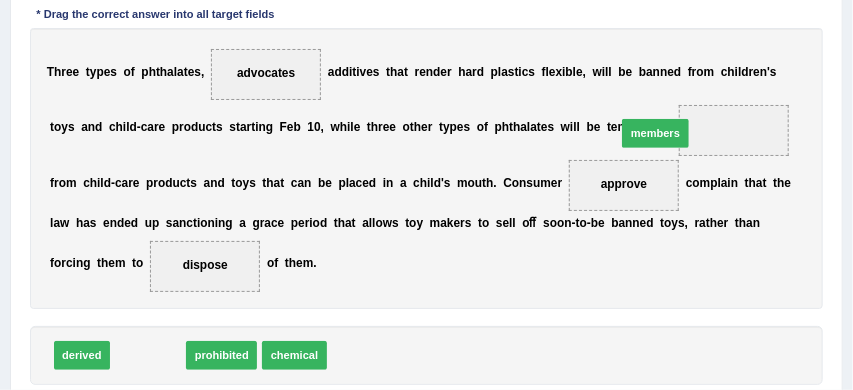 drag, startPoint x: 163, startPoint y: 356, endPoint x: 778, endPoint y: 98, distance: 666.92505 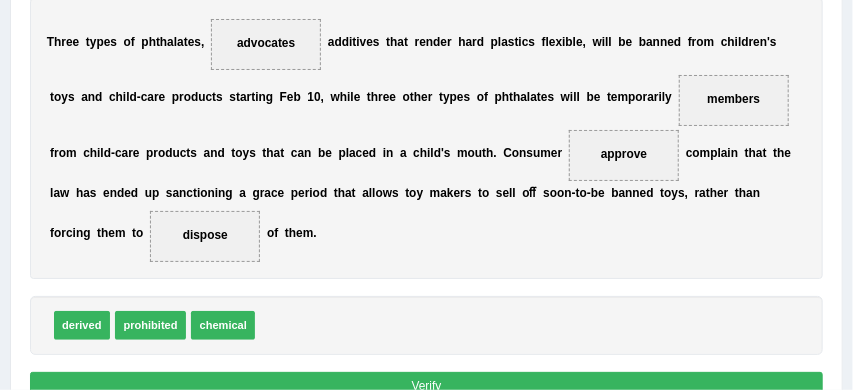 scroll, scrollTop: 385, scrollLeft: 0, axis: vertical 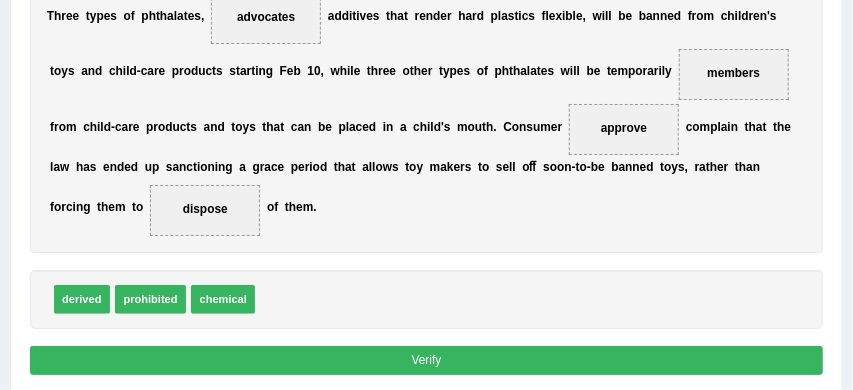 click on "Verify" at bounding box center [427, 360] 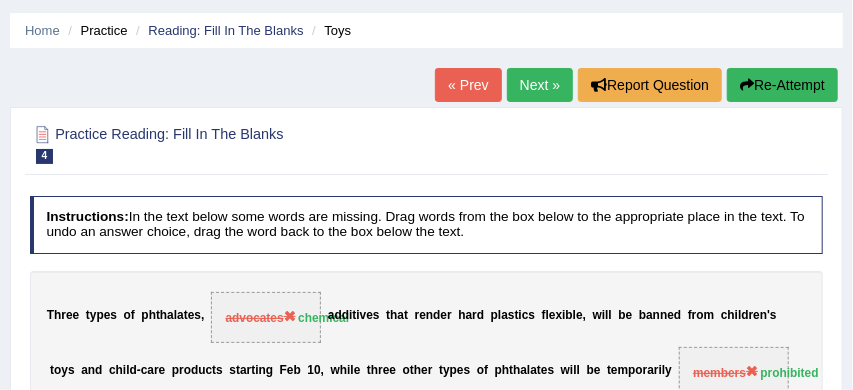 scroll, scrollTop: 50, scrollLeft: 0, axis: vertical 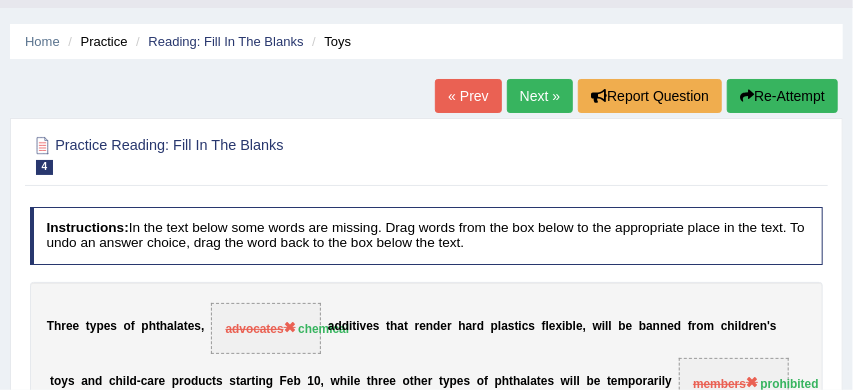 click on "Re-Attempt" at bounding box center [782, 96] 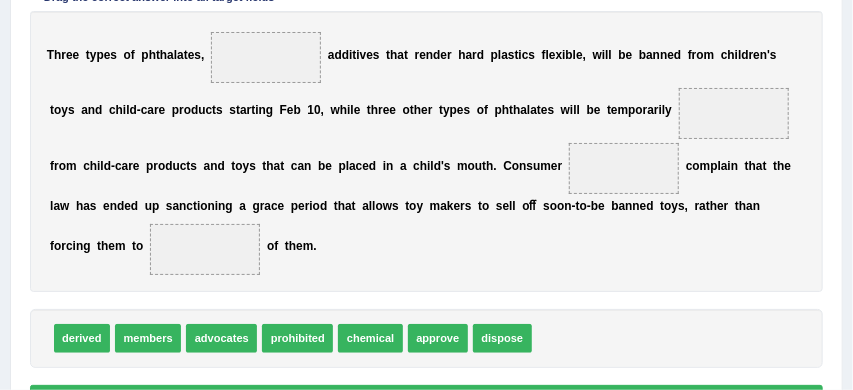 scroll, scrollTop: 412, scrollLeft: 0, axis: vertical 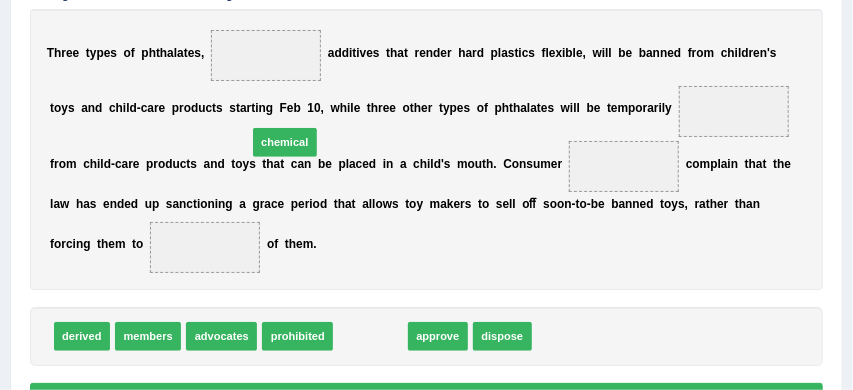 drag, startPoint x: 383, startPoint y: 337, endPoint x: 280, endPoint y: 96, distance: 262.08777 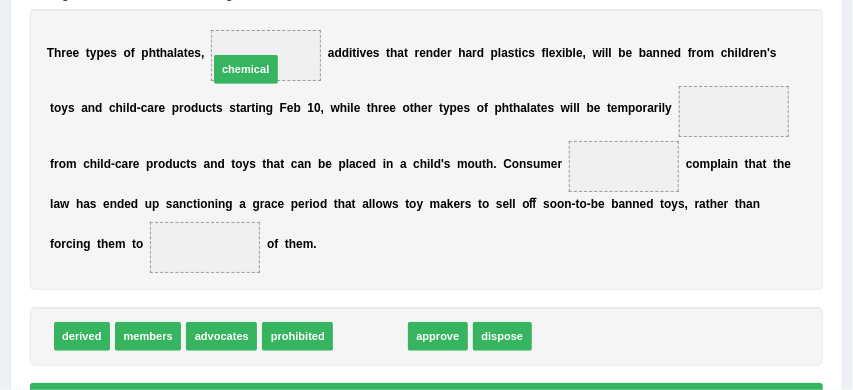 drag, startPoint x: 376, startPoint y: 336, endPoint x: 229, endPoint y: 21, distance: 347.61185 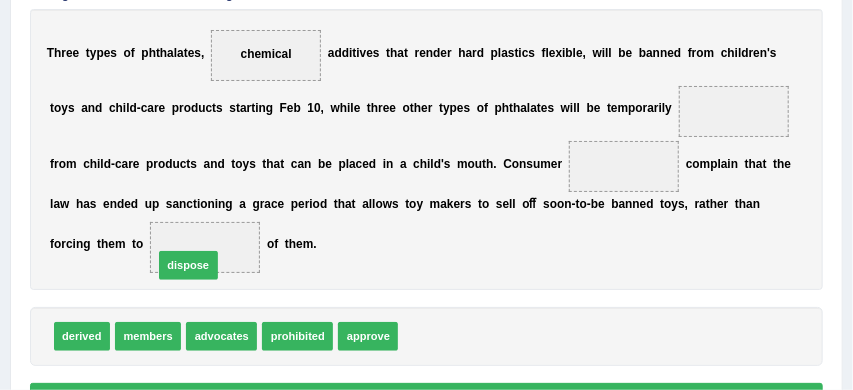 drag, startPoint x: 445, startPoint y: 339, endPoint x: 157, endPoint y: 254, distance: 300.28152 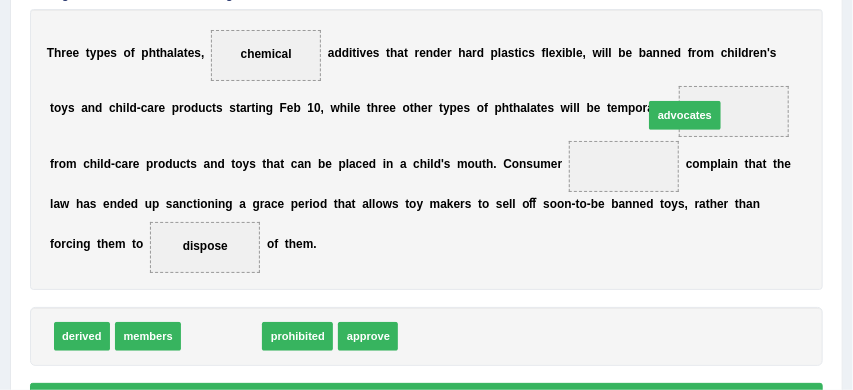 drag, startPoint x: 223, startPoint y: 339, endPoint x: 770, endPoint y: 80, distance: 605.219 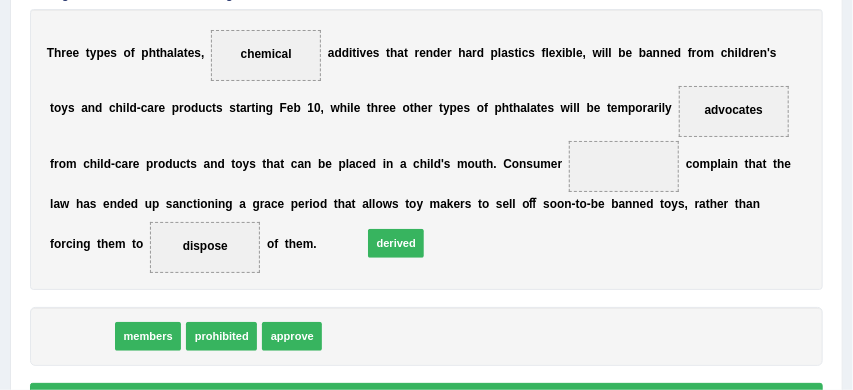 drag, startPoint x: 69, startPoint y: 339, endPoint x: 493, endPoint y: 215, distance: 441.7601 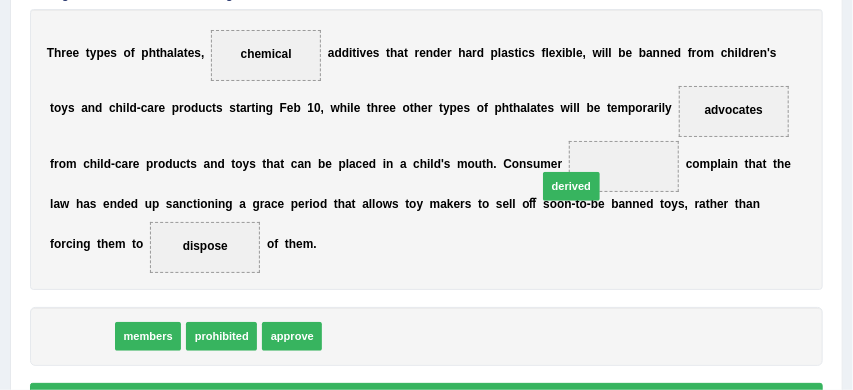 drag, startPoint x: 76, startPoint y: 336, endPoint x: 654, endPoint y: 160, distance: 604.20197 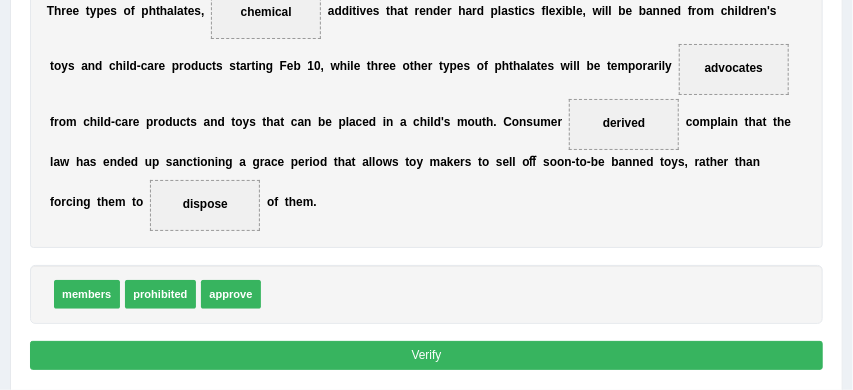 scroll, scrollTop: 456, scrollLeft: 0, axis: vertical 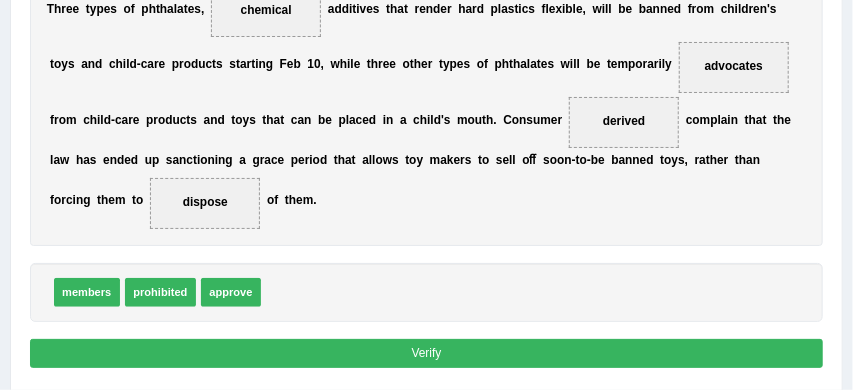 click on "Verify" at bounding box center [427, 353] 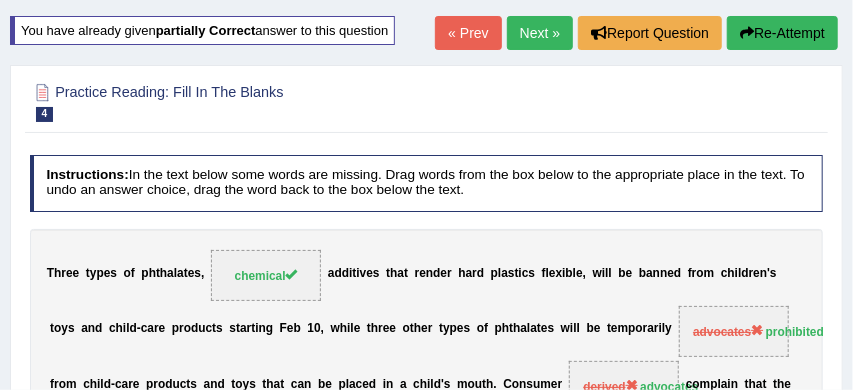 scroll, scrollTop: 110, scrollLeft: 0, axis: vertical 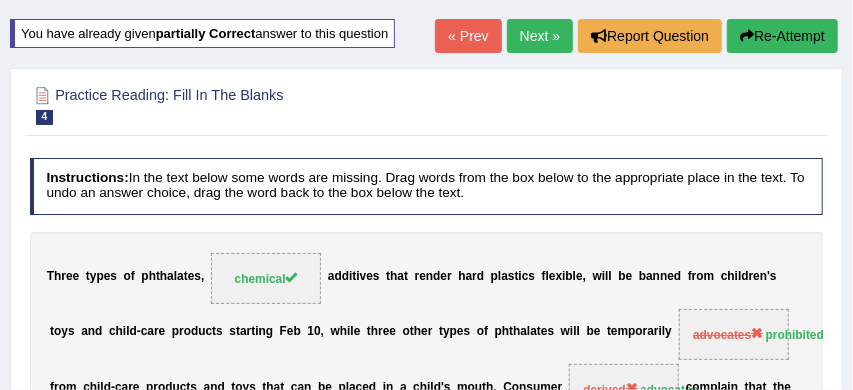 click on "Next »" at bounding box center (540, 36) 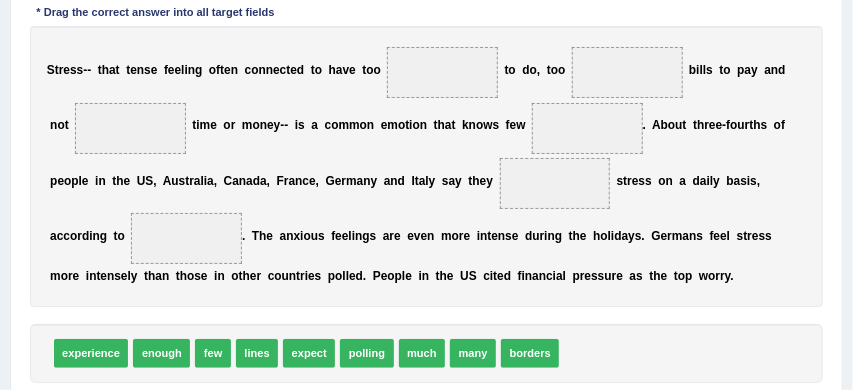 scroll, scrollTop: 336, scrollLeft: 0, axis: vertical 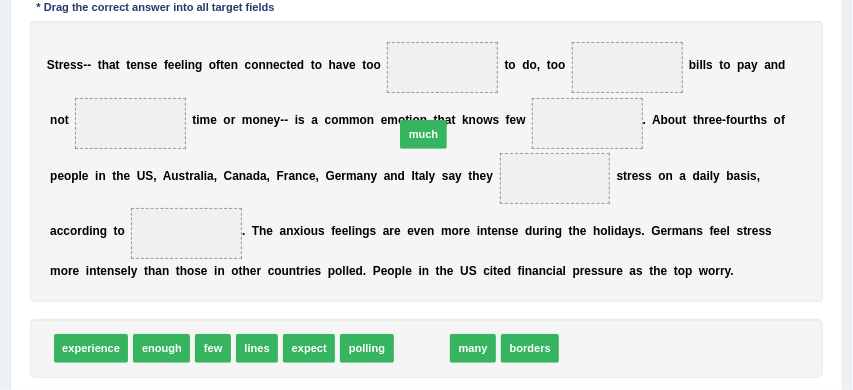 drag, startPoint x: 418, startPoint y: 347, endPoint x: 427, endPoint y: 59, distance: 288.1406 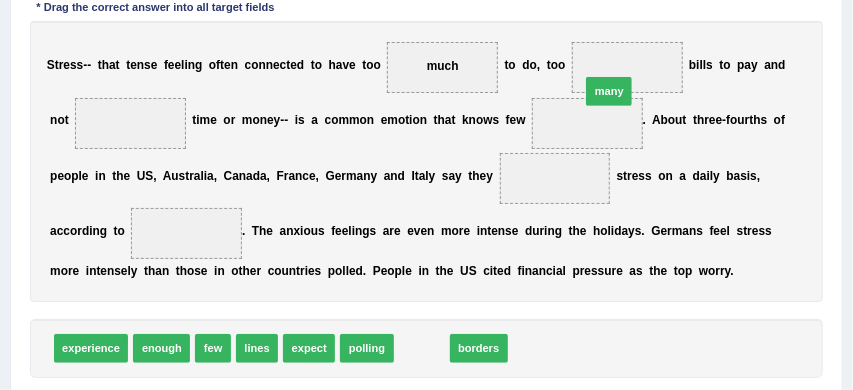 drag, startPoint x: 427, startPoint y: 346, endPoint x: 648, endPoint y: 43, distance: 375.03333 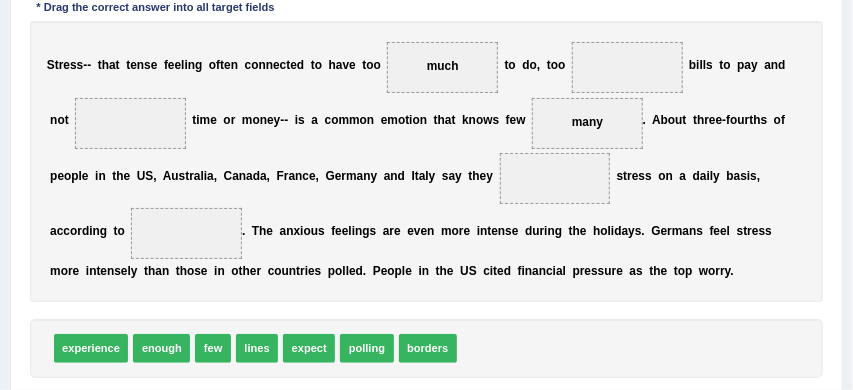 drag, startPoint x: 617, startPoint y: 122, endPoint x: 670, endPoint y: 52, distance: 87.80091 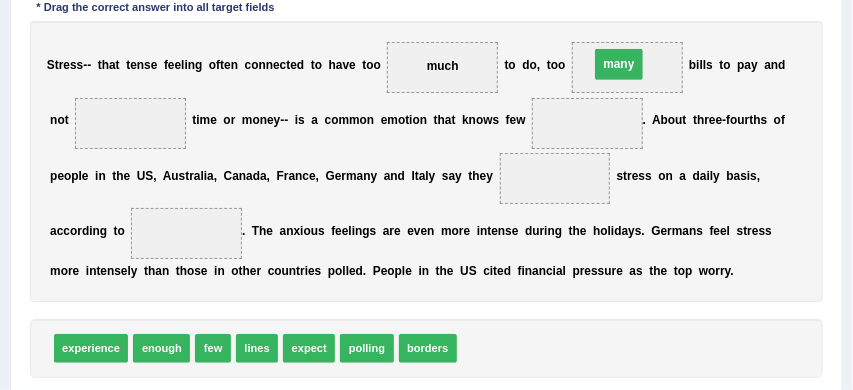 drag, startPoint x: 592, startPoint y: 124, endPoint x: 629, endPoint y: 57, distance: 76.537575 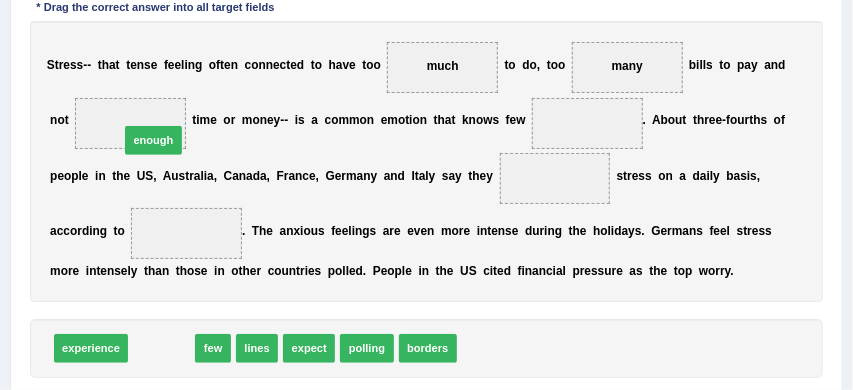 drag, startPoint x: 164, startPoint y: 346, endPoint x: 152, endPoint y: 95, distance: 251.28668 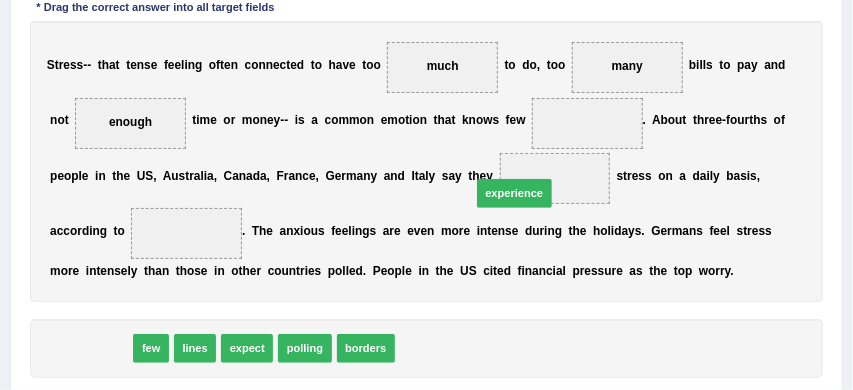 drag, startPoint x: 95, startPoint y: 348, endPoint x: 593, endPoint y: 166, distance: 530.215 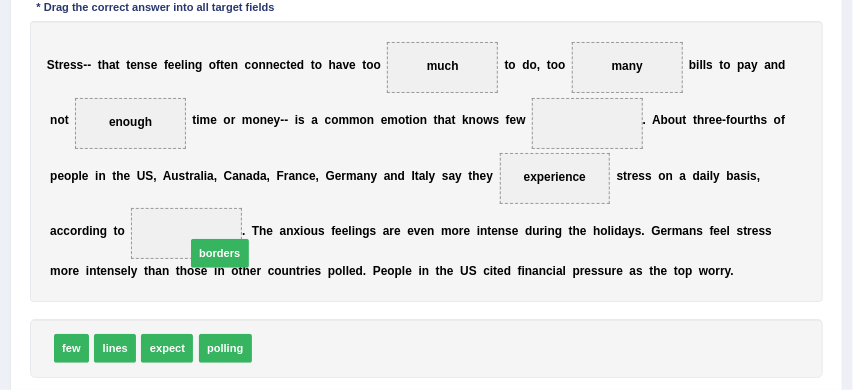 drag, startPoint x: 294, startPoint y: 351, endPoint x: 204, endPoint y: 227, distance: 153.2188 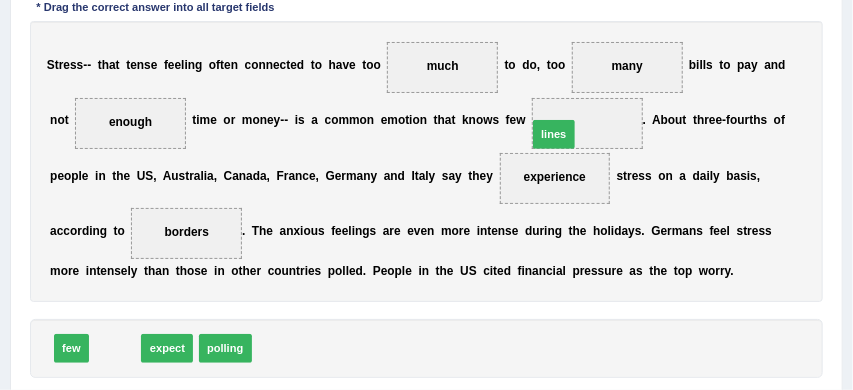 drag, startPoint x: 111, startPoint y: 346, endPoint x: 627, endPoint y: 95, distance: 573.8092 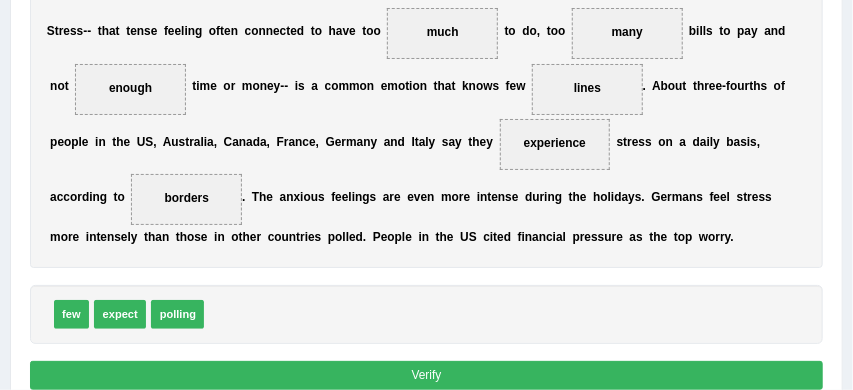 scroll, scrollTop: 371, scrollLeft: 0, axis: vertical 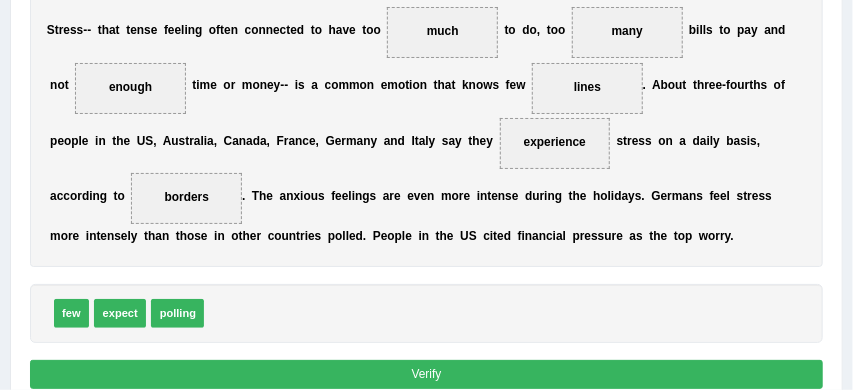 click on "Verify" at bounding box center [427, 374] 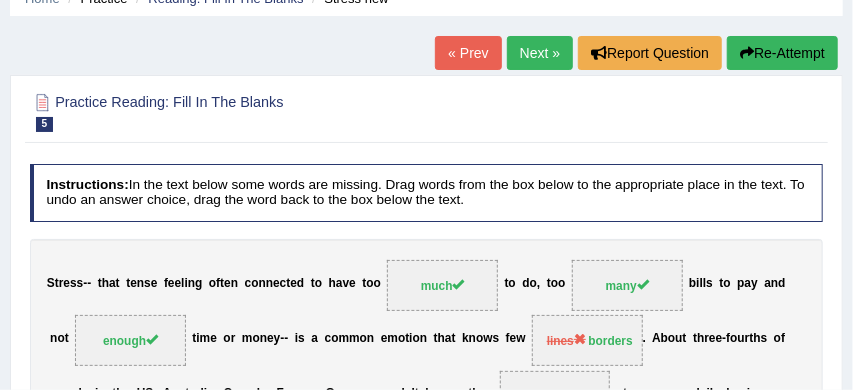 scroll, scrollTop: 68, scrollLeft: 0, axis: vertical 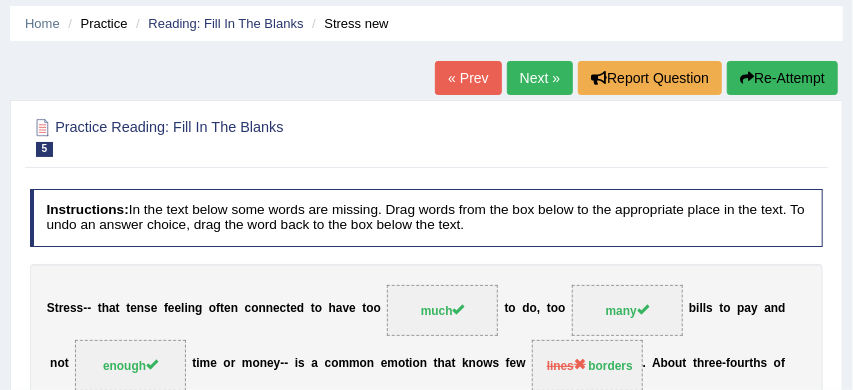 click on "Next »" at bounding box center [540, 78] 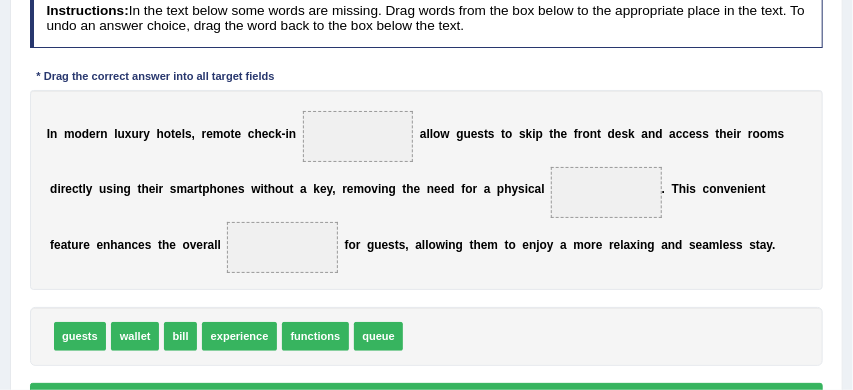 scroll, scrollTop: 332, scrollLeft: 0, axis: vertical 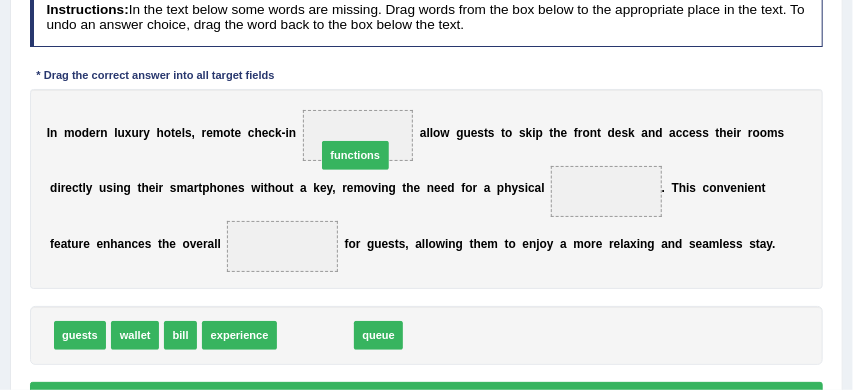 drag, startPoint x: 310, startPoint y: 337, endPoint x: 362, endPoint y: 115, distance: 228.00877 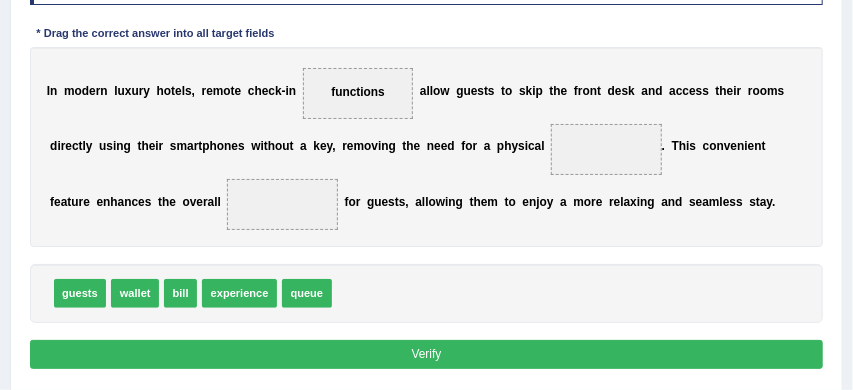 scroll, scrollTop: 378, scrollLeft: 0, axis: vertical 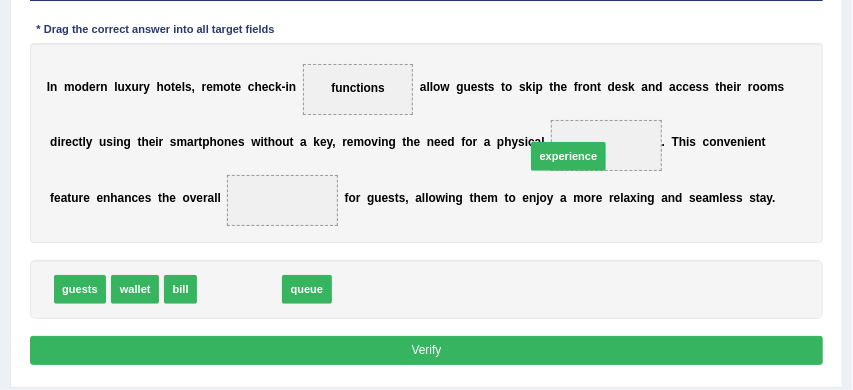 drag, startPoint x: 238, startPoint y: 290, endPoint x: 629, endPoint y: 134, distance: 420.9715 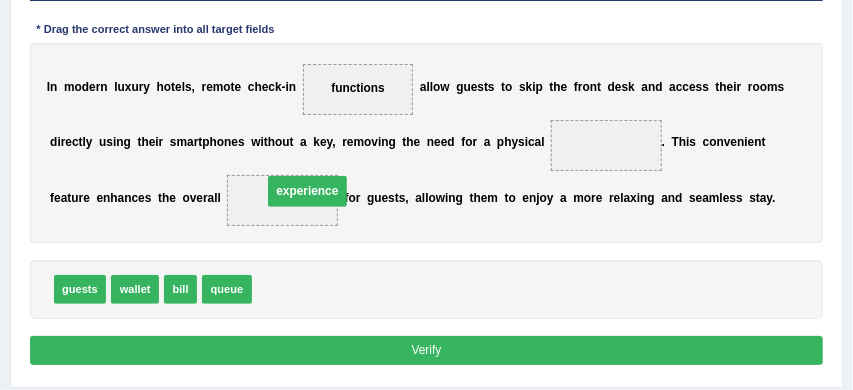 drag, startPoint x: 618, startPoint y: 141, endPoint x: 266, endPoint y: 199, distance: 356.7464 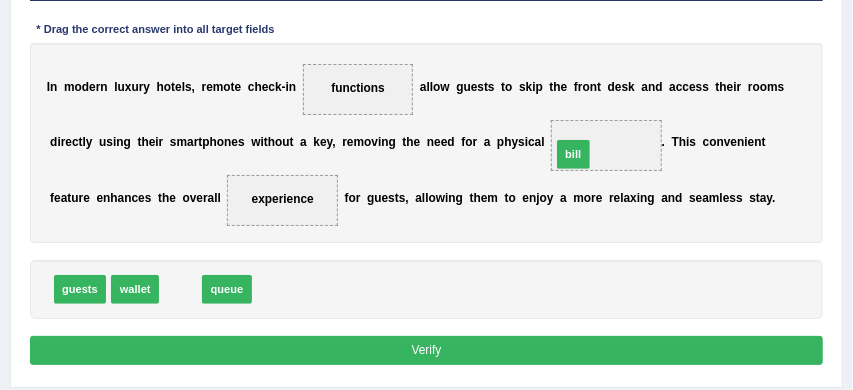 drag, startPoint x: 185, startPoint y: 290, endPoint x: 647, endPoint y: 131, distance: 488.5949 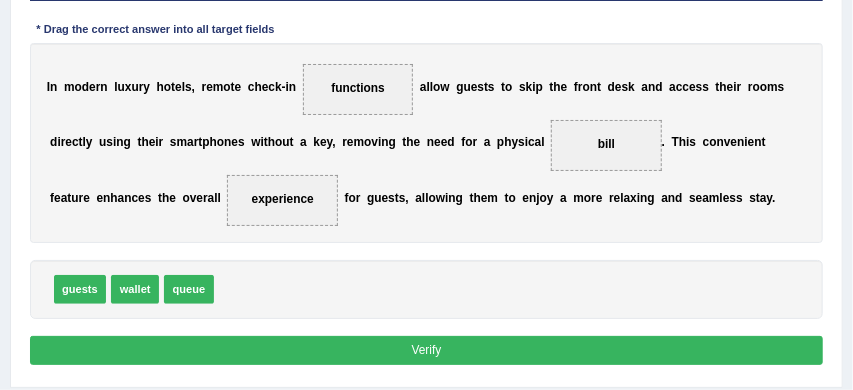 click on "Verify" at bounding box center (427, 350) 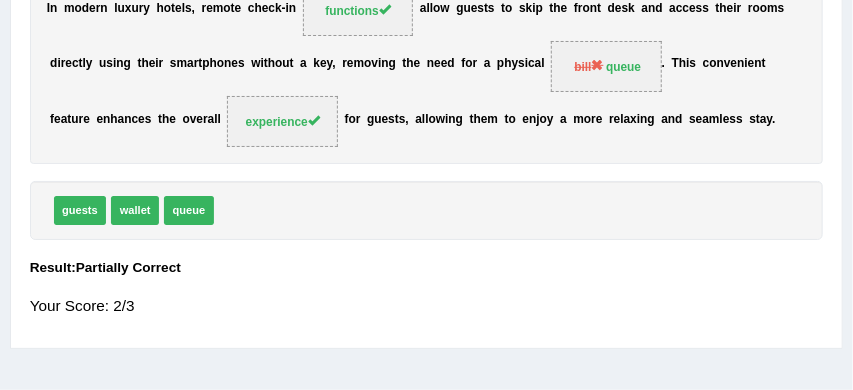 scroll, scrollTop: 324, scrollLeft: 0, axis: vertical 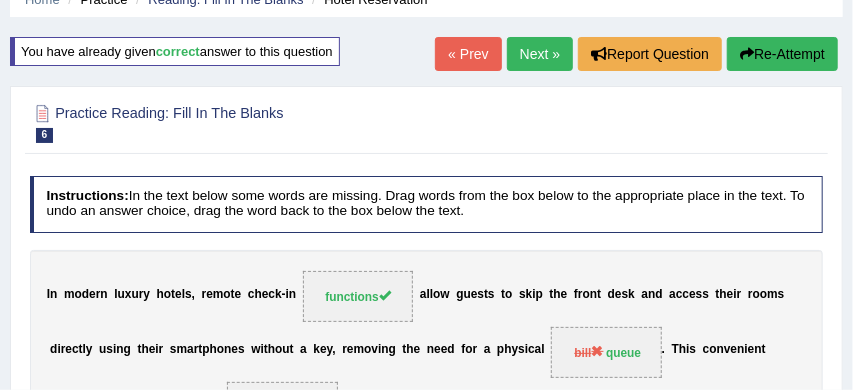 click on "Next »" at bounding box center [540, 54] 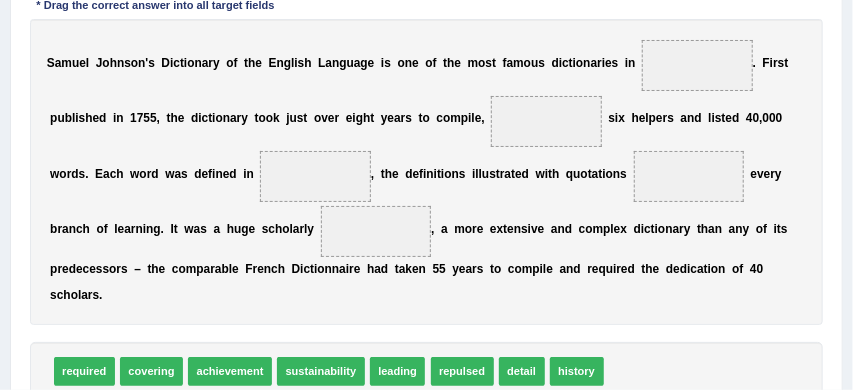 scroll, scrollTop: 402, scrollLeft: 0, axis: vertical 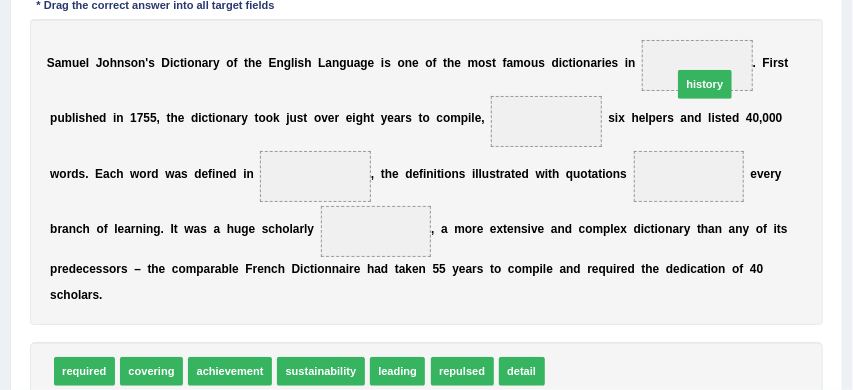 drag, startPoint x: 577, startPoint y: 368, endPoint x: 728, endPoint y: 30, distance: 370.1959 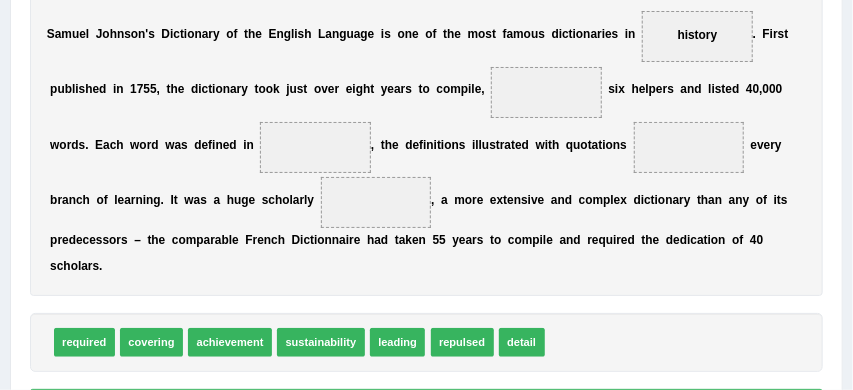 scroll, scrollTop: 442, scrollLeft: 0, axis: vertical 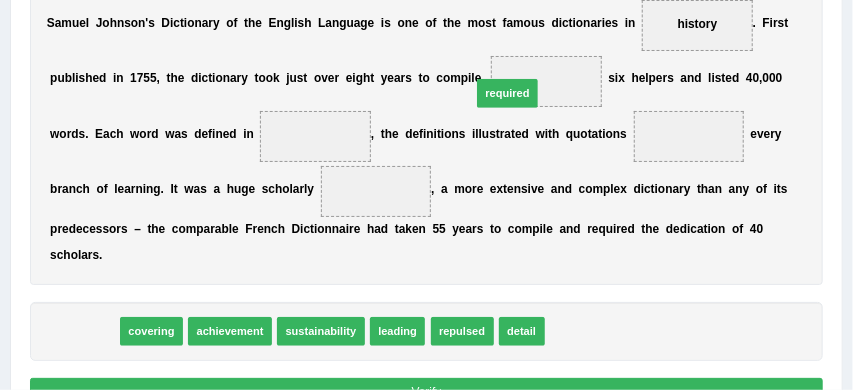 drag, startPoint x: 85, startPoint y: 332, endPoint x: 606, endPoint y: 46, distance: 594.33746 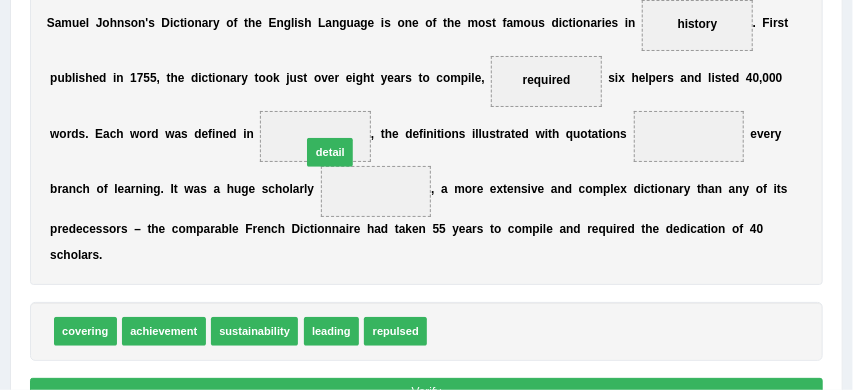 drag, startPoint x: 458, startPoint y: 325, endPoint x: 306, endPoint y: 108, distance: 264.9396 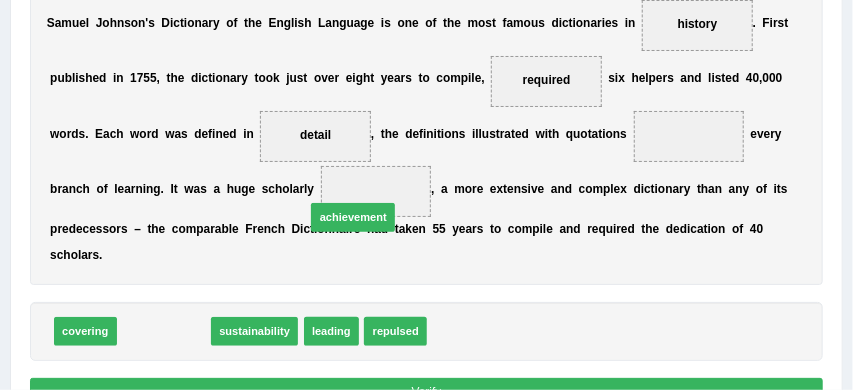 drag, startPoint x: 161, startPoint y: 333, endPoint x: 391, endPoint y: 193, distance: 269.25824 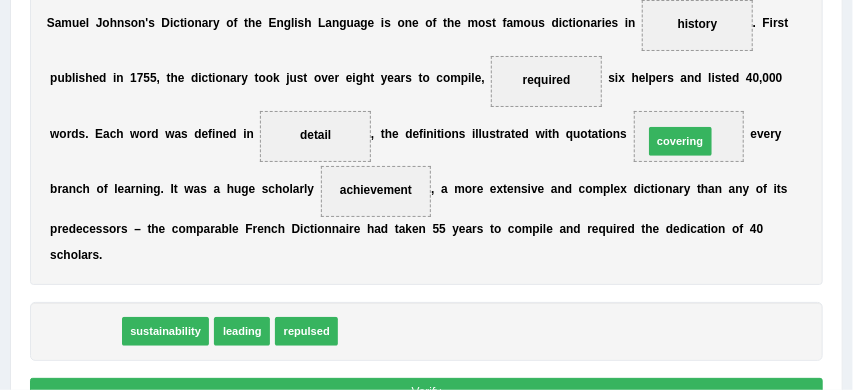 drag, startPoint x: 79, startPoint y: 327, endPoint x: 779, endPoint y: 104, distance: 734.66254 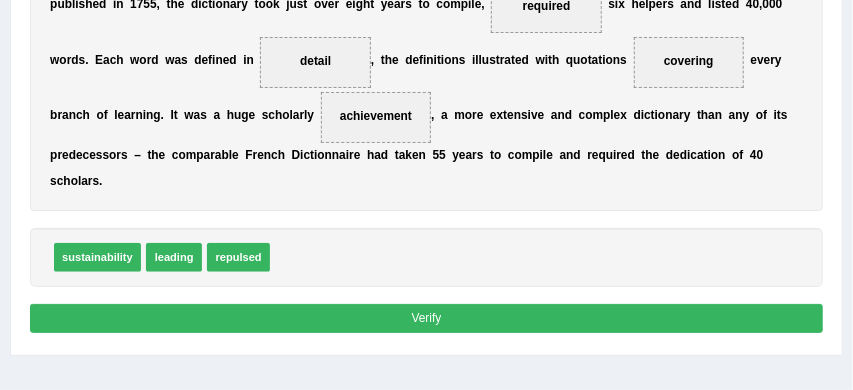 scroll, scrollTop: 519, scrollLeft: 0, axis: vertical 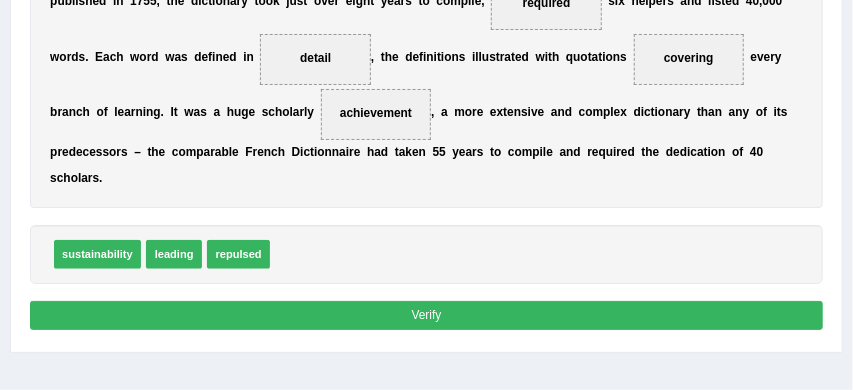 click on "Verify" at bounding box center [427, 315] 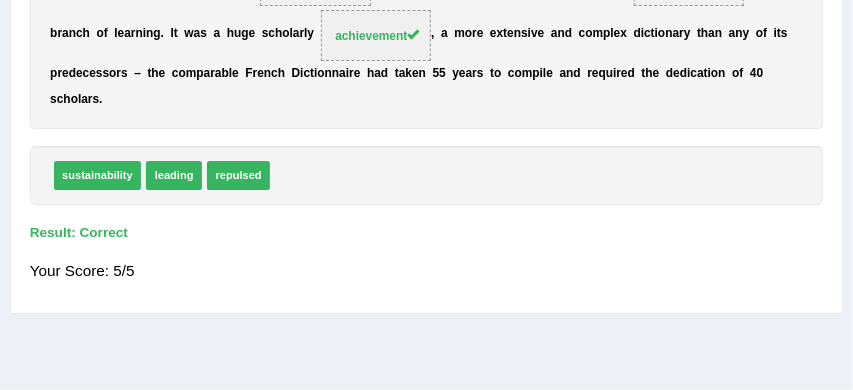 scroll, scrollTop: 440, scrollLeft: 0, axis: vertical 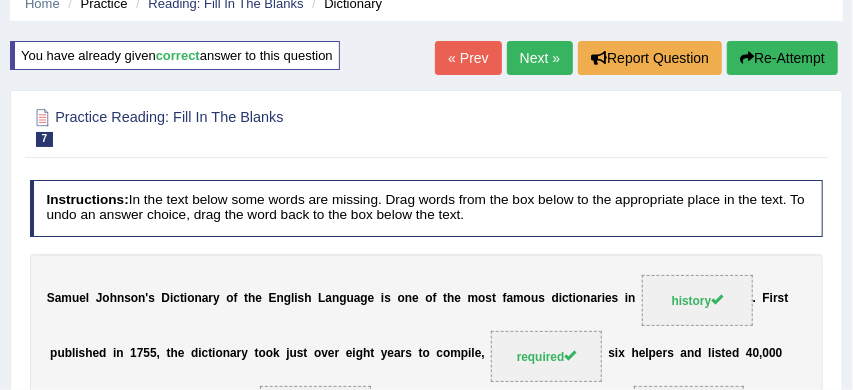 click on "Next »" at bounding box center (540, 58) 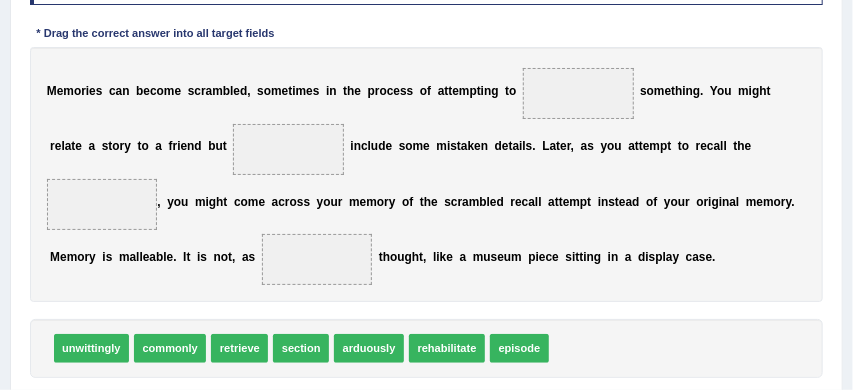 scroll, scrollTop: 375, scrollLeft: 0, axis: vertical 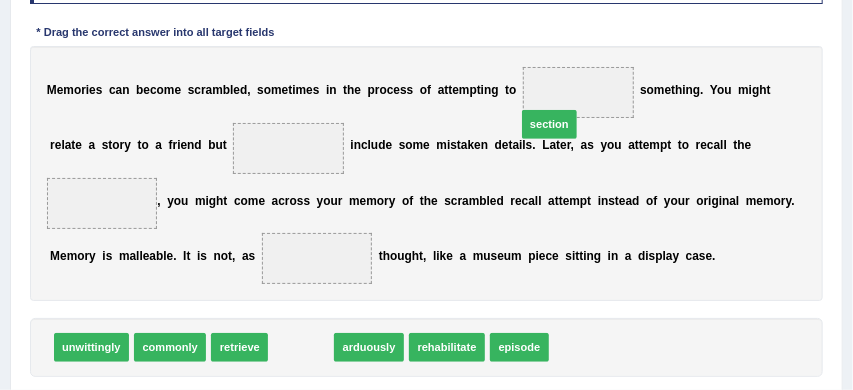 drag, startPoint x: 281, startPoint y: 347, endPoint x: 575, endPoint y: 76, distance: 399.84622 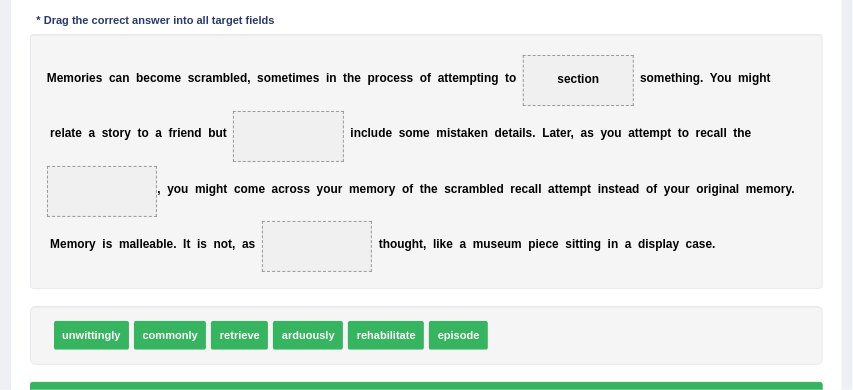 scroll, scrollTop: 388, scrollLeft: 0, axis: vertical 